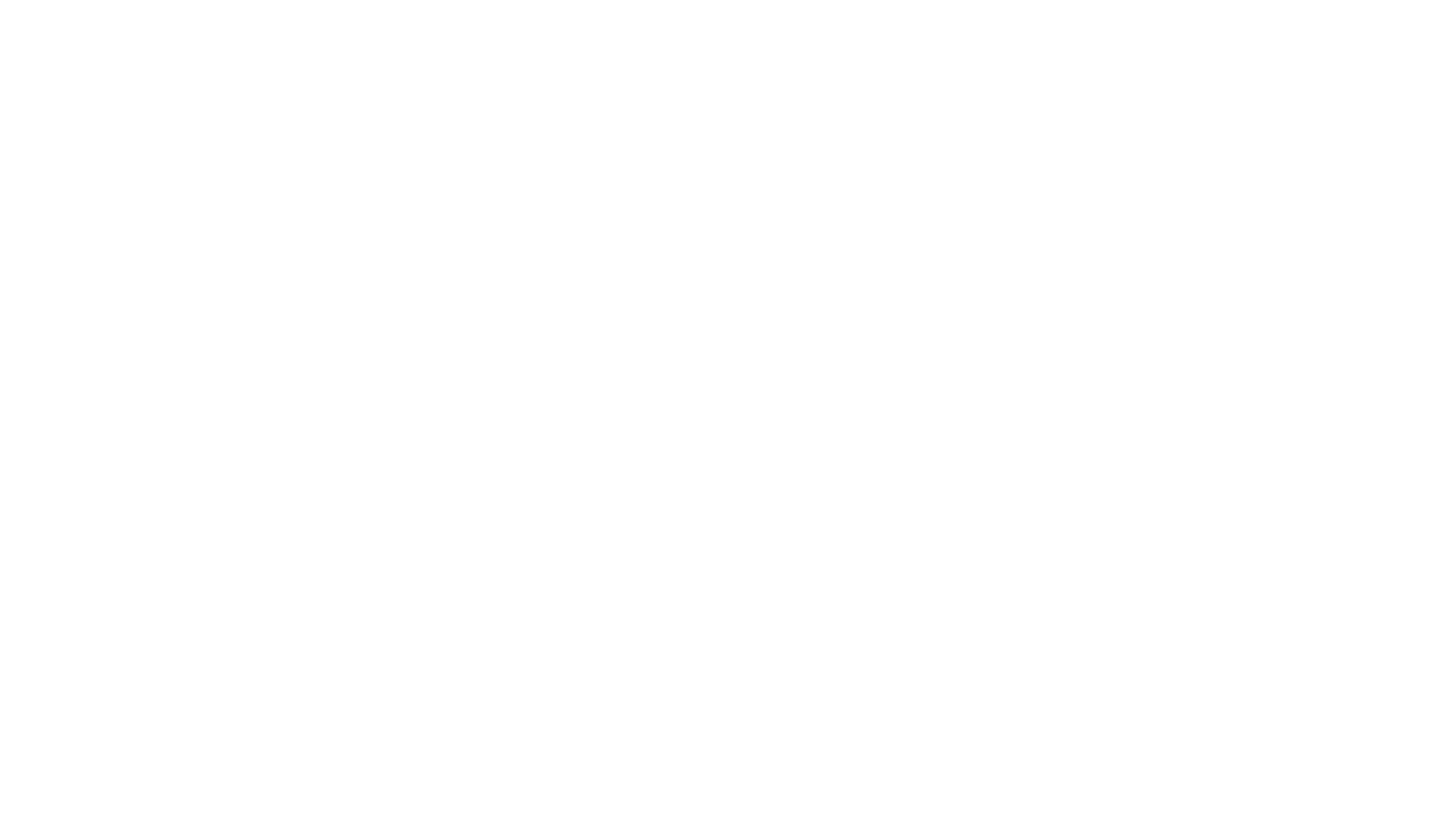 scroll, scrollTop: 0, scrollLeft: 0, axis: both 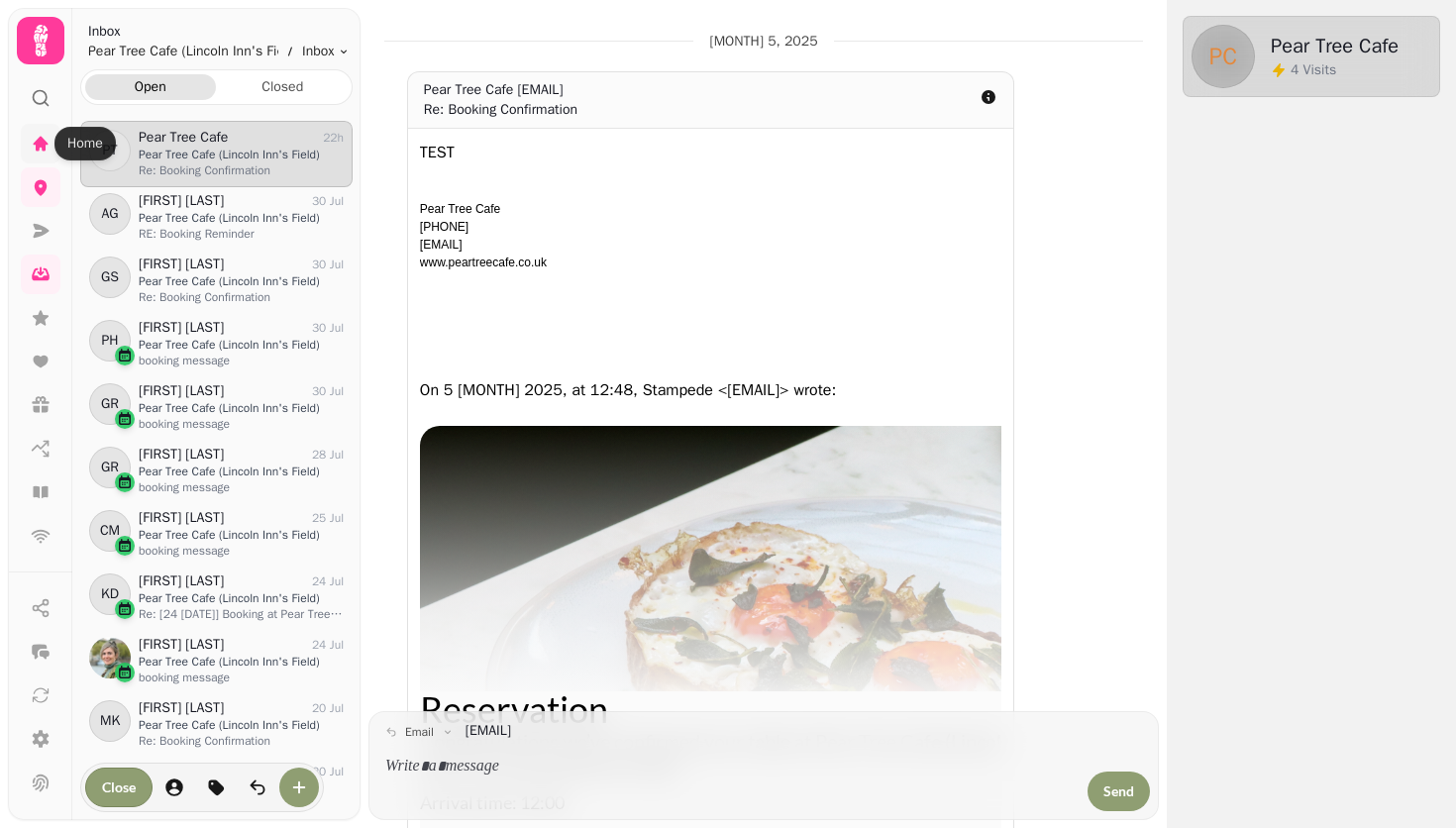 click 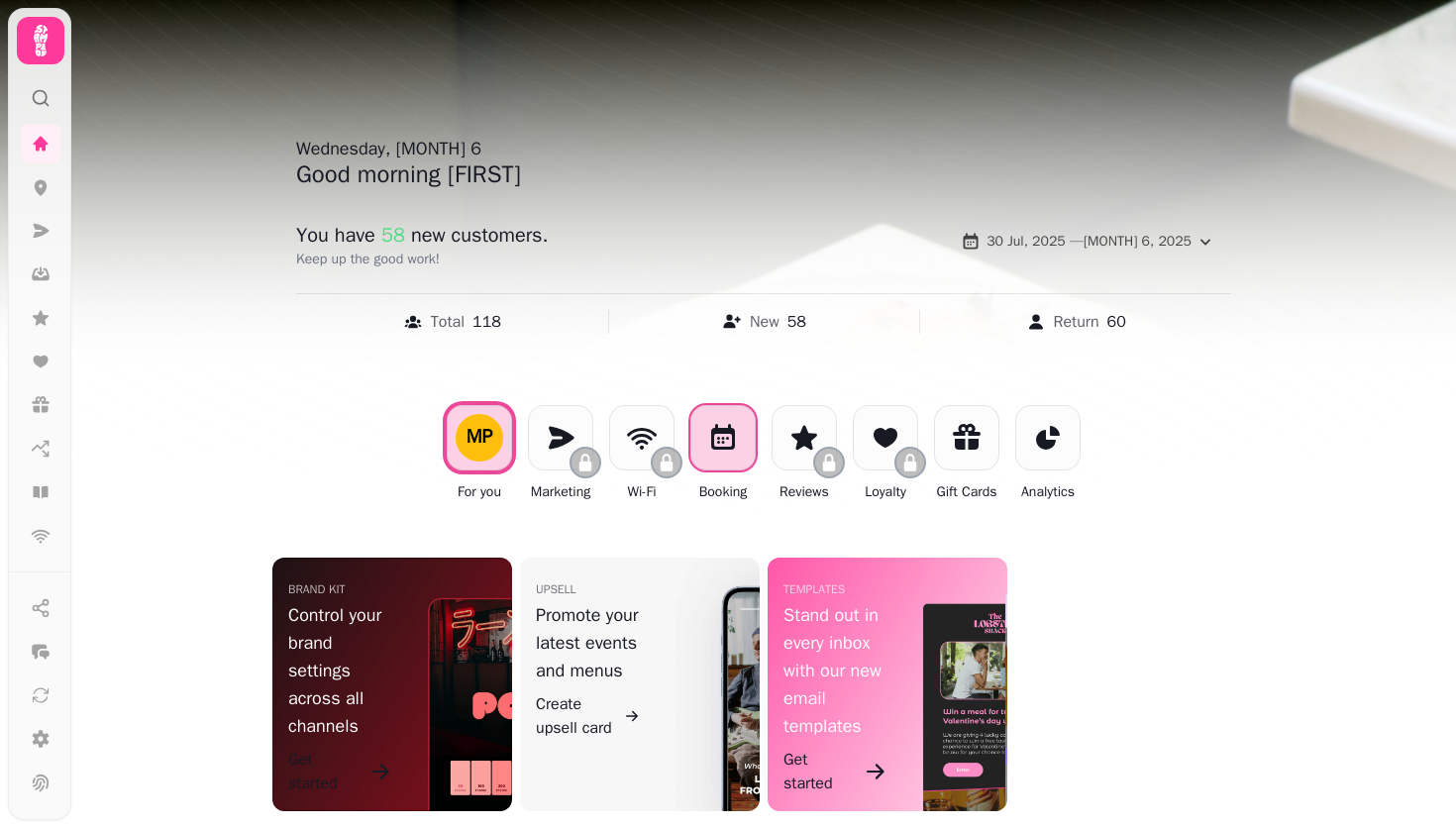 click 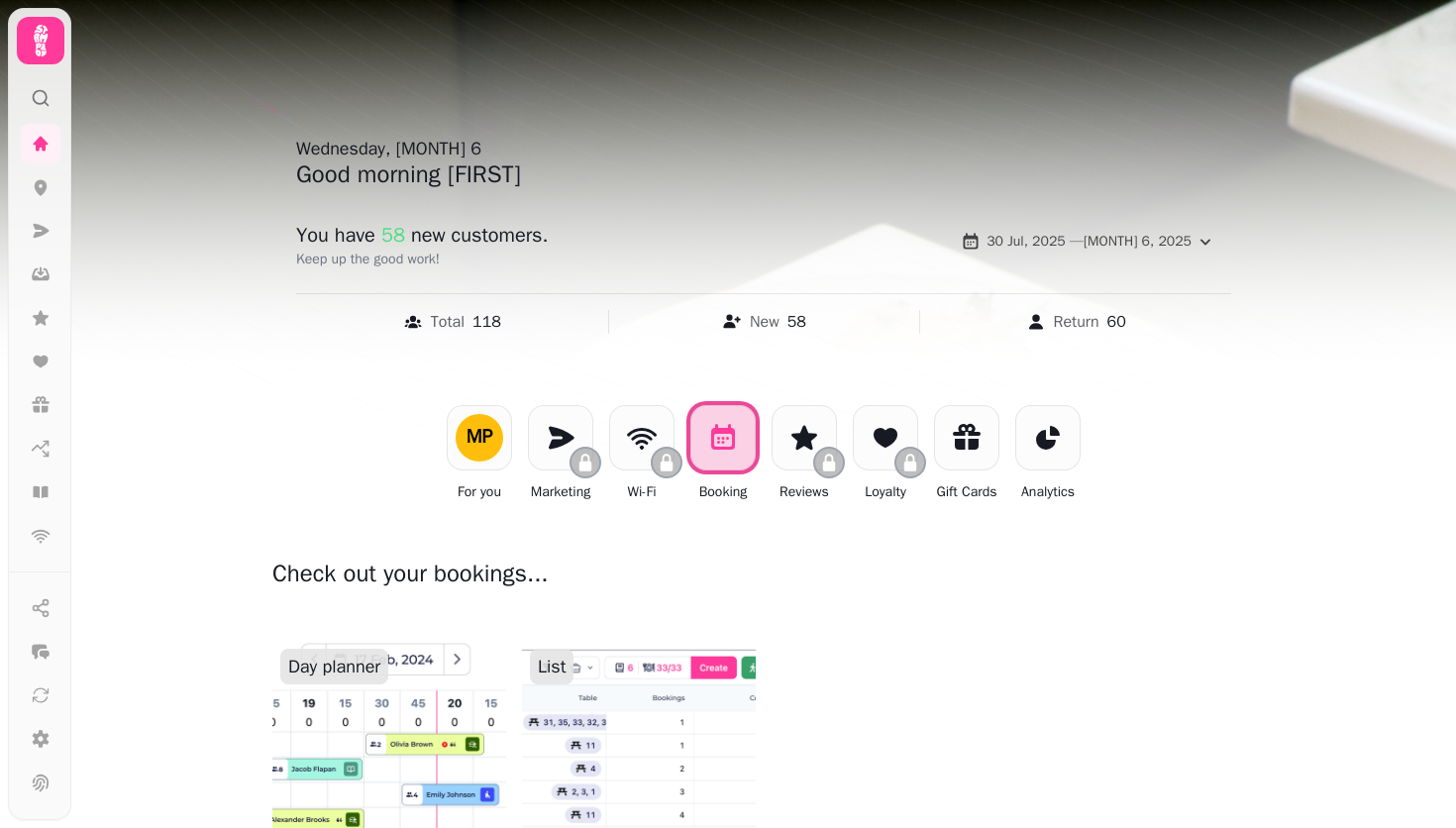 scroll, scrollTop: 232, scrollLeft: 0, axis: vertical 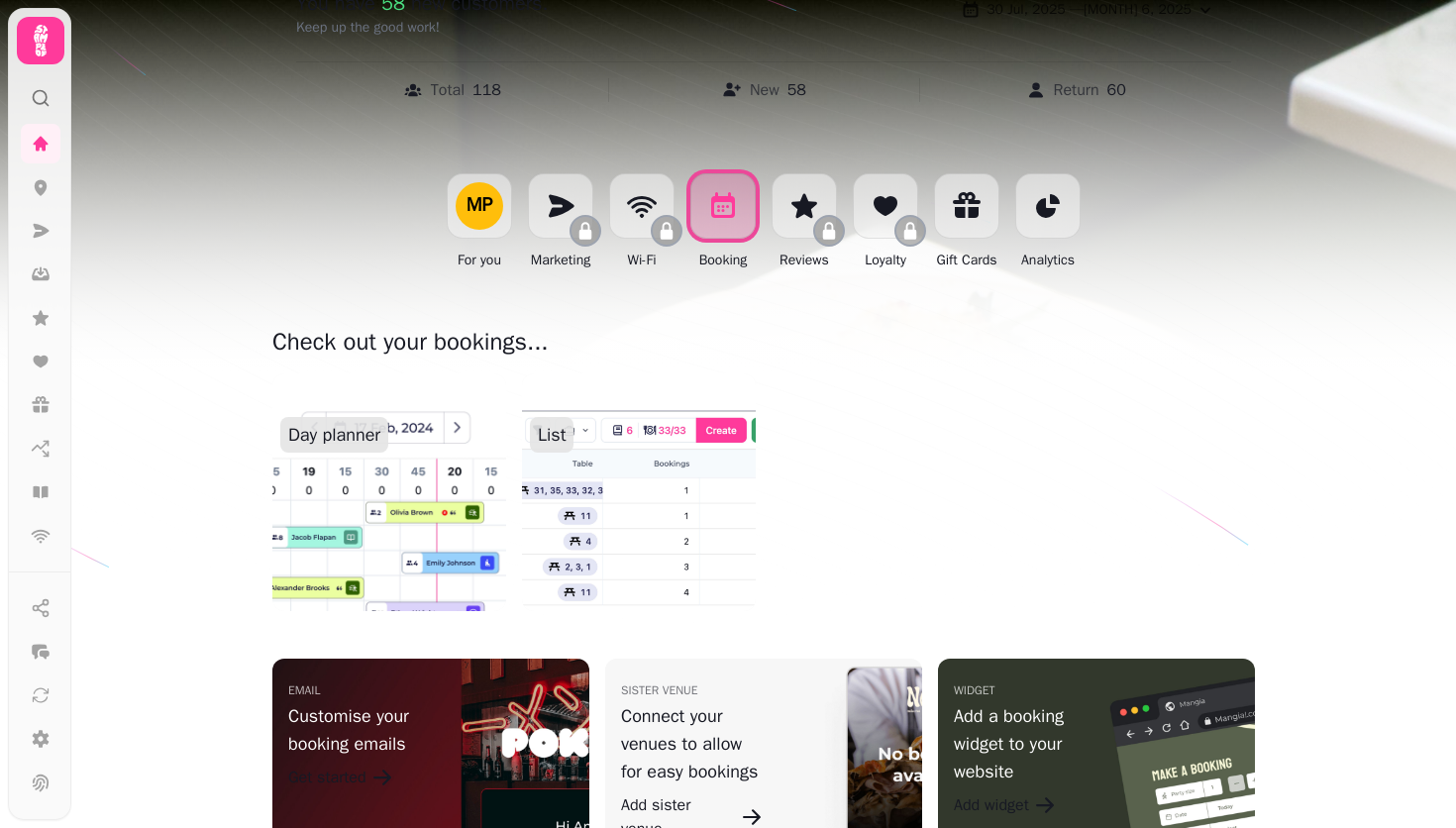 click at bounding box center [639, 492] 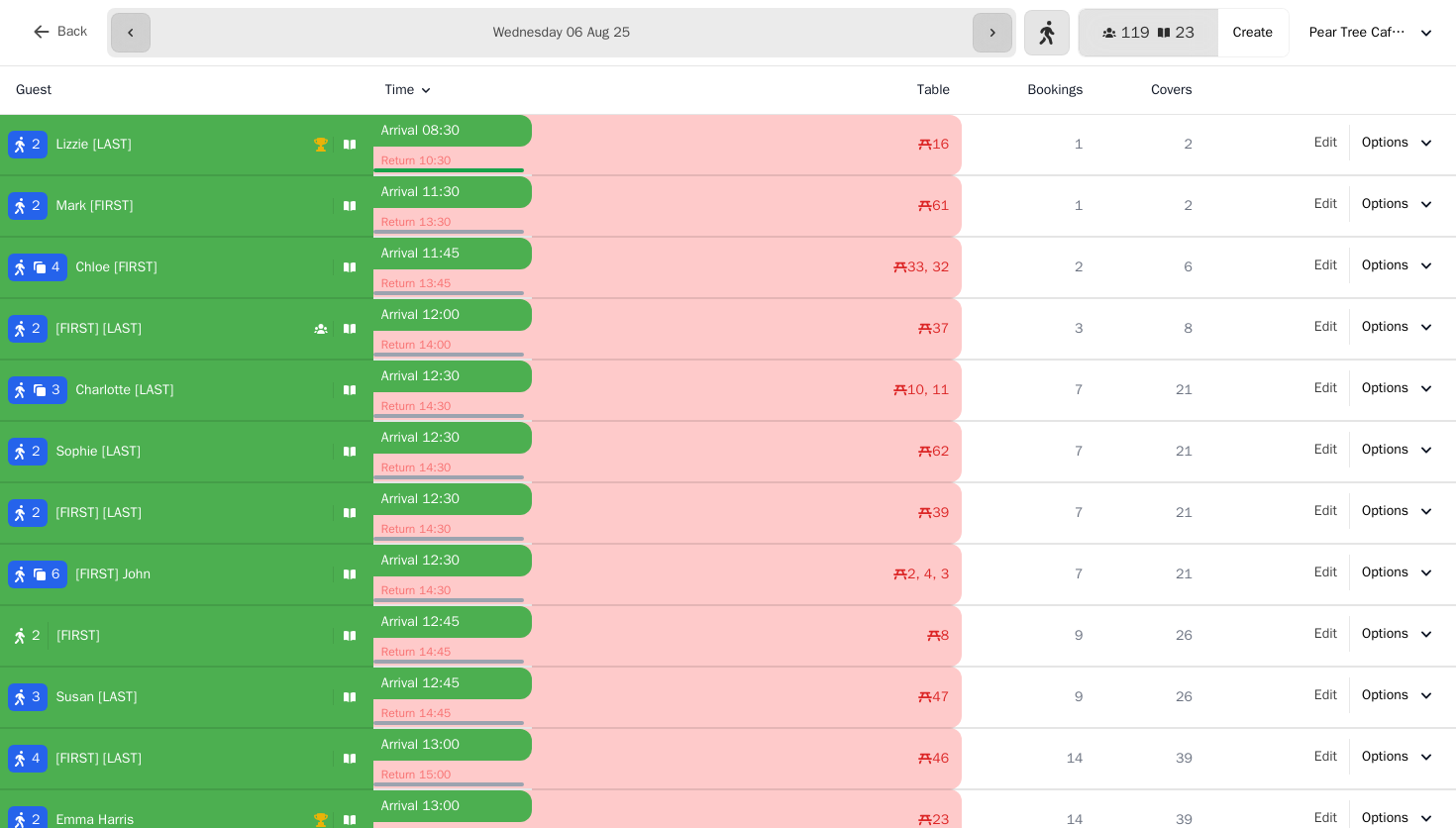 click on "**********" at bounding box center (562, 33) 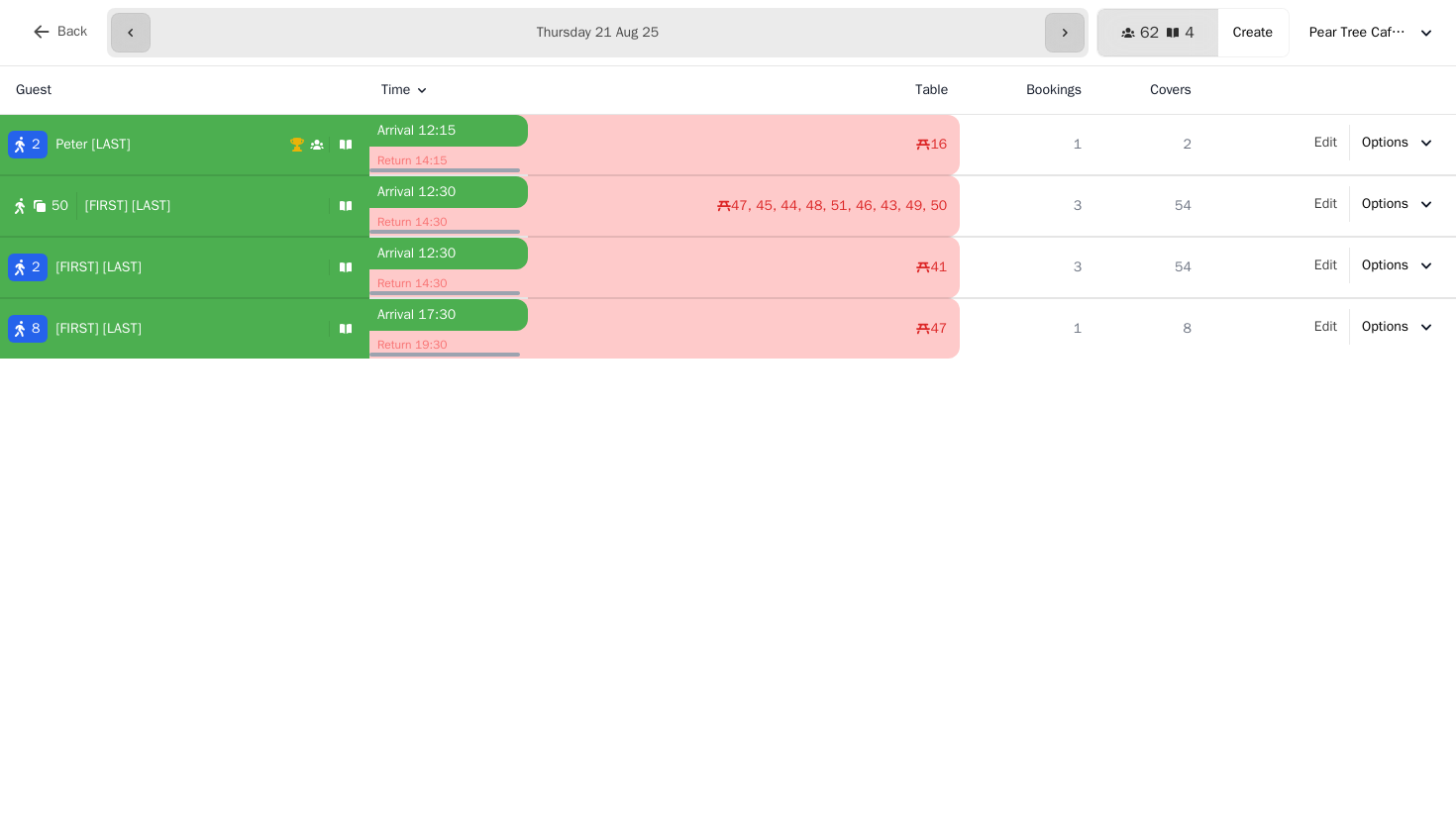 click on "Guest Time Table Bookings Covers 2 Peter   Trubowitz Arrival   12:15 Return   14:15 16 1 2 Edit Options 50 Ollie   Denton Arrival   12:30 Return   14:30 47, 45, 44, 48, 51, 46, 43, 49, 50 3 54 Edit Options 2 Rupert   Lane Arrival   12:30 Return   14:30 41 3 54 Edit Options 8 Eleanor   Holmes Arrival   17:30 Return   19:30 47 1 8 Edit Options" at bounding box center (728, 447) 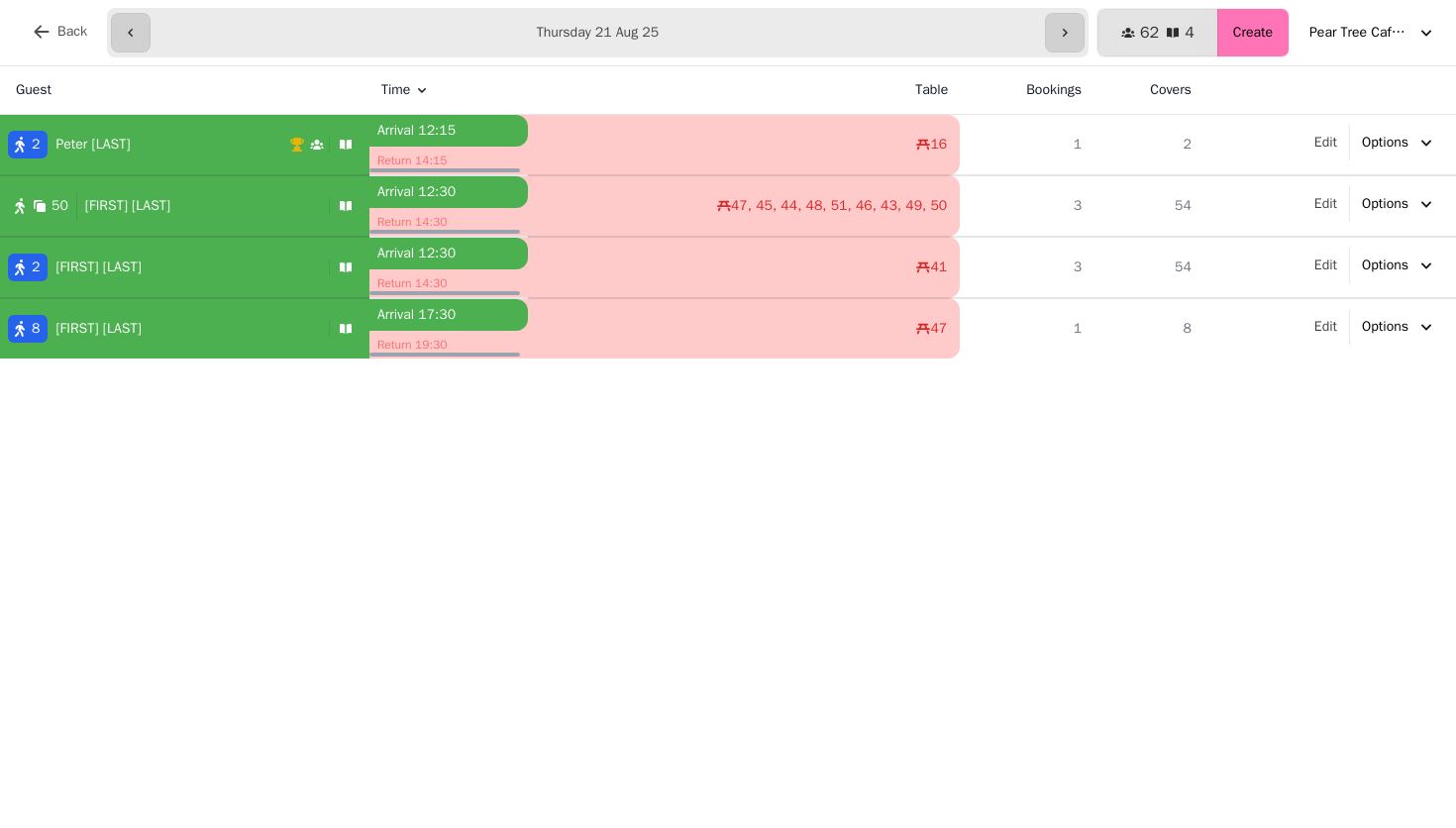 click on "Create" at bounding box center (1253, 33) 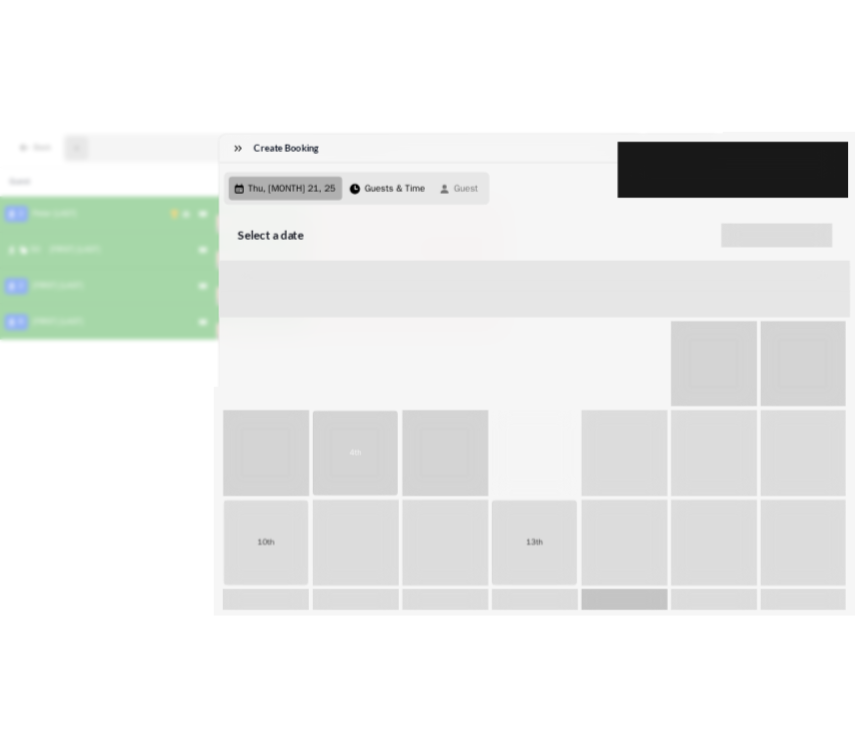 scroll, scrollTop: 340, scrollLeft: 0, axis: vertical 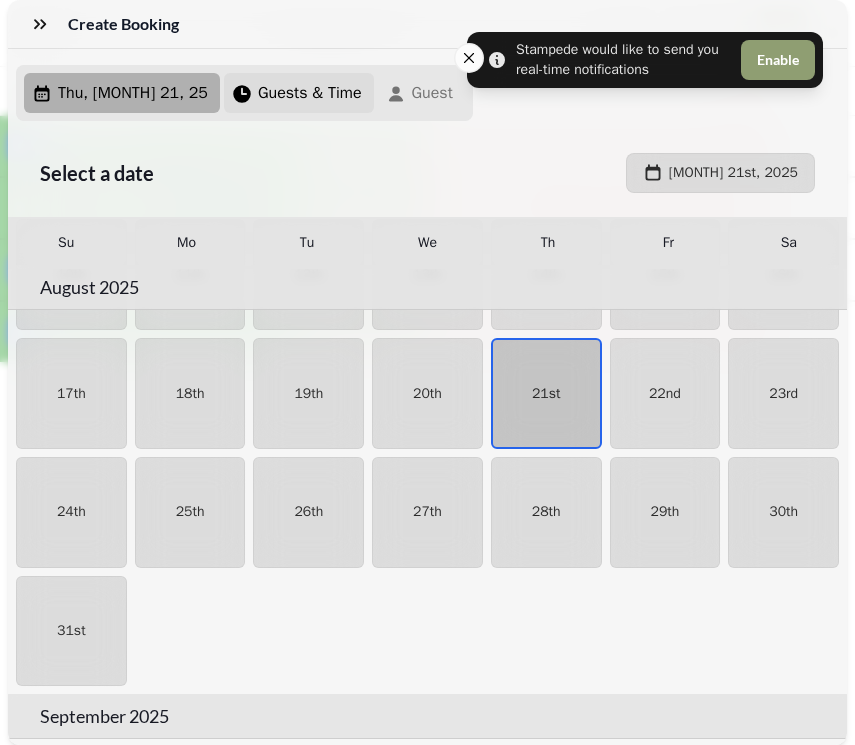 click on "Guests & Time" at bounding box center (310, 93) 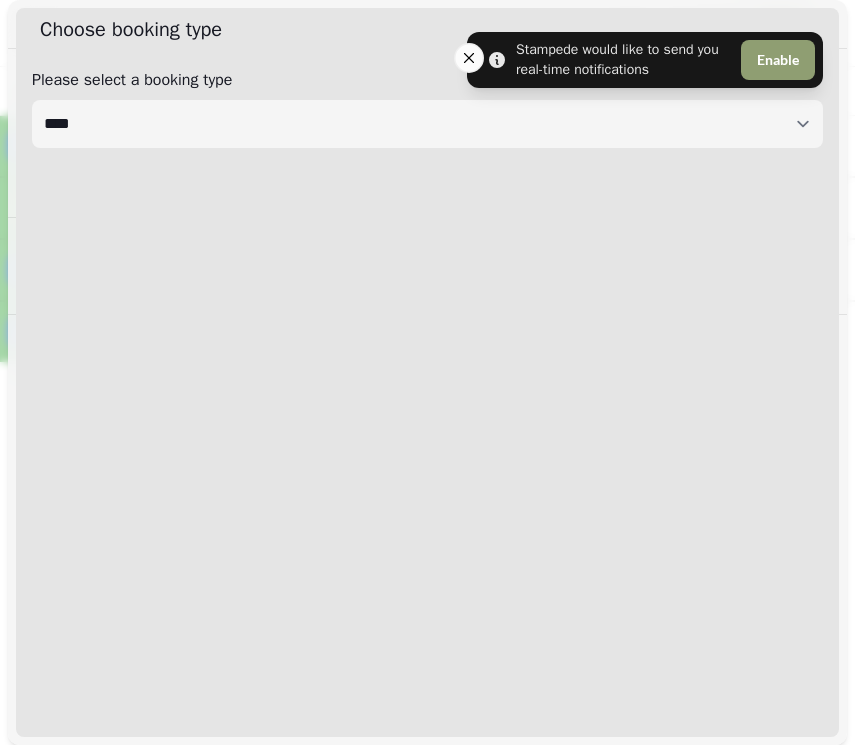 select on "****" 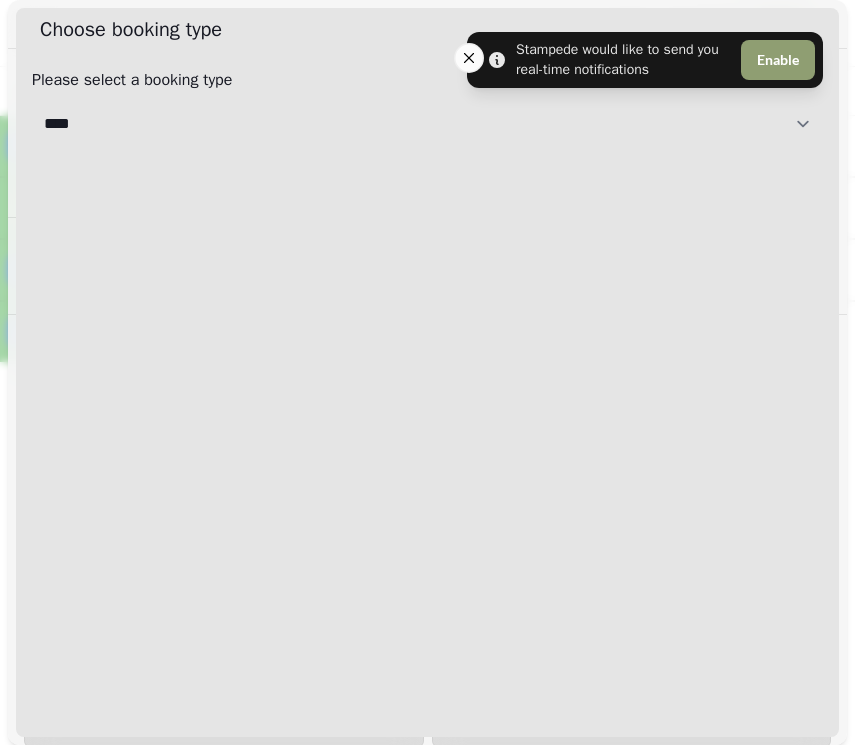 select on "**********" 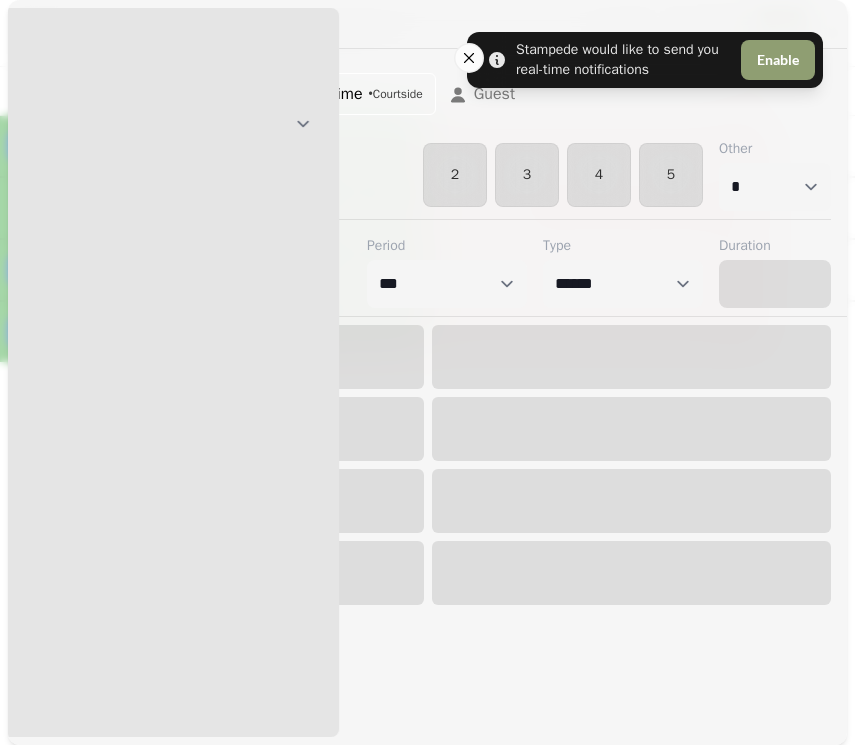 select on "****" 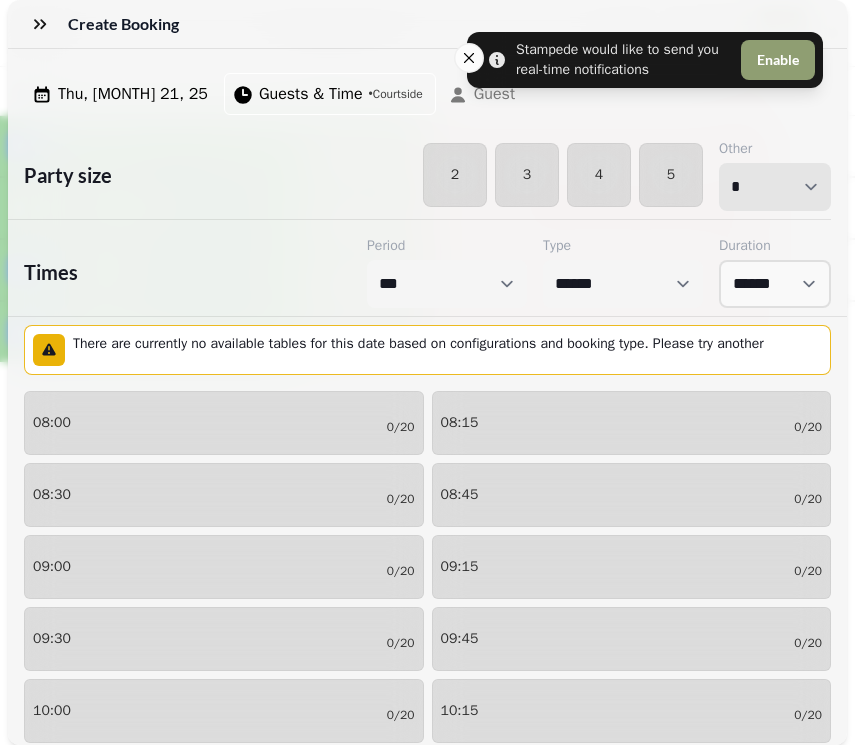 select on "**" 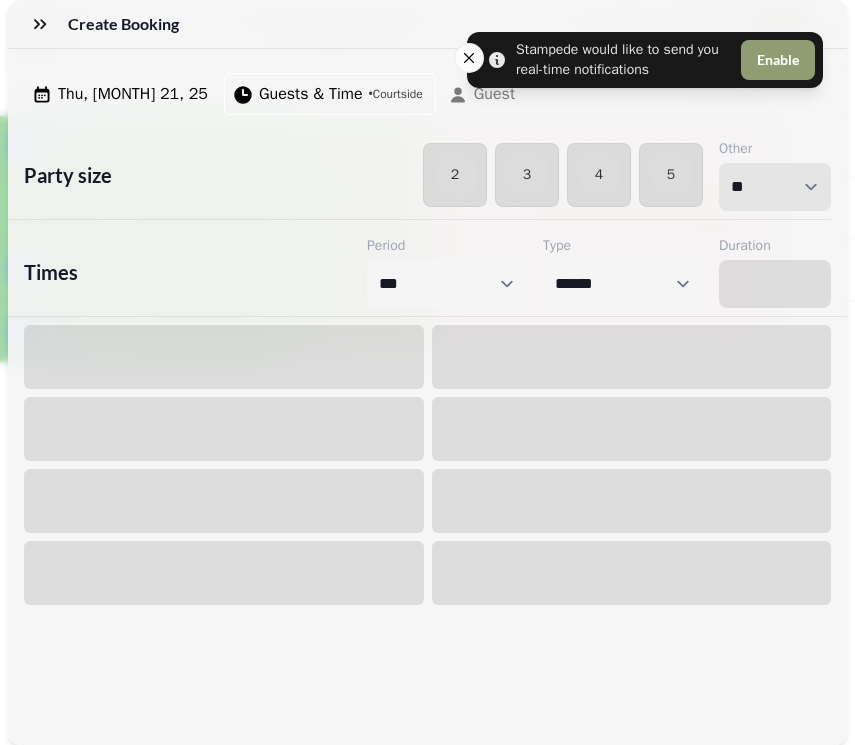 select on "****" 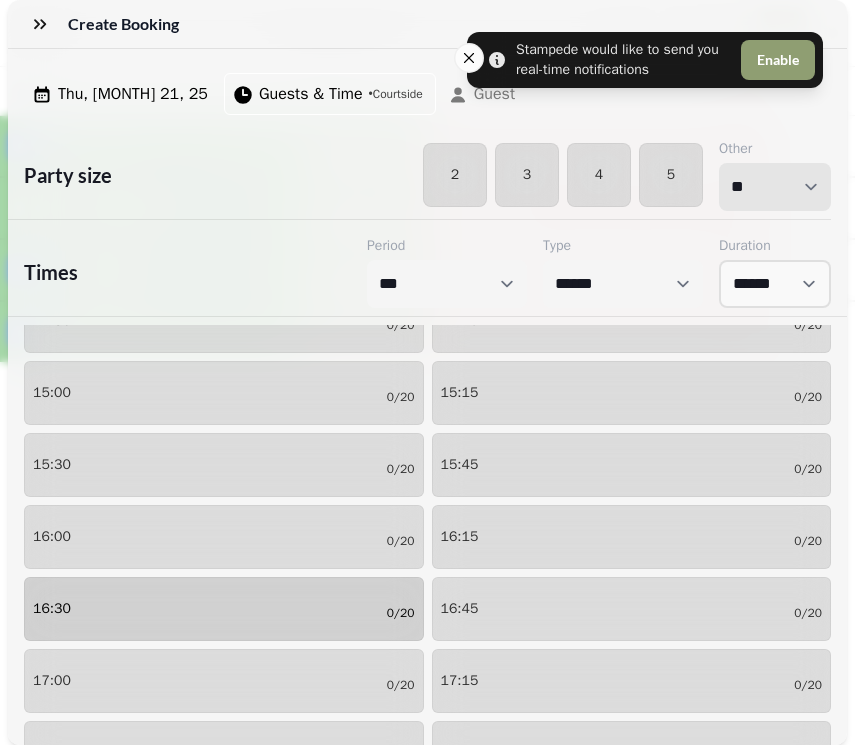 scroll, scrollTop: 1041, scrollLeft: 0, axis: vertical 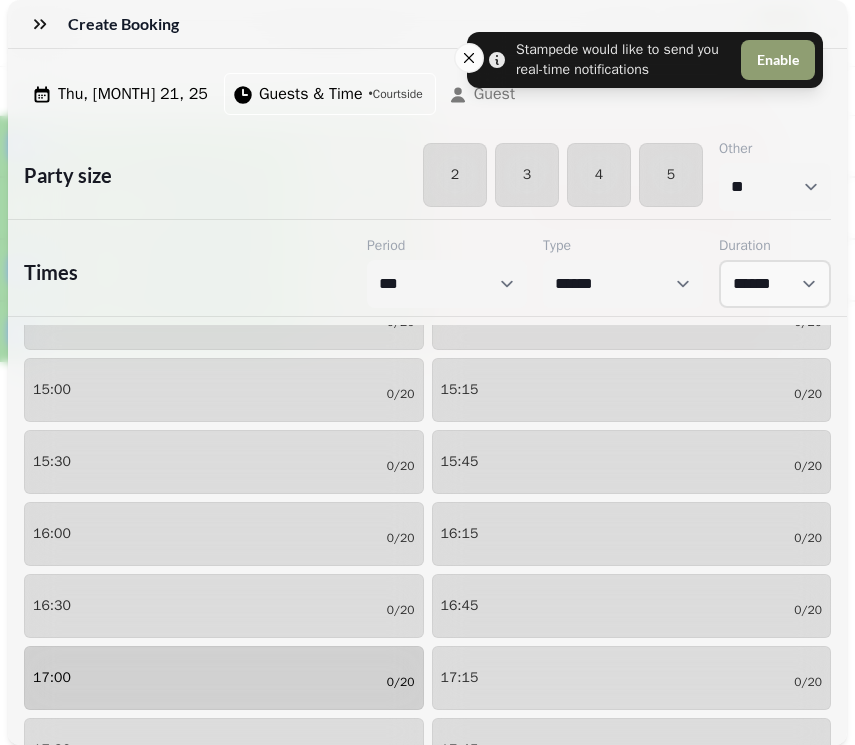 click on "17:00 0/20" at bounding box center (224, 678) 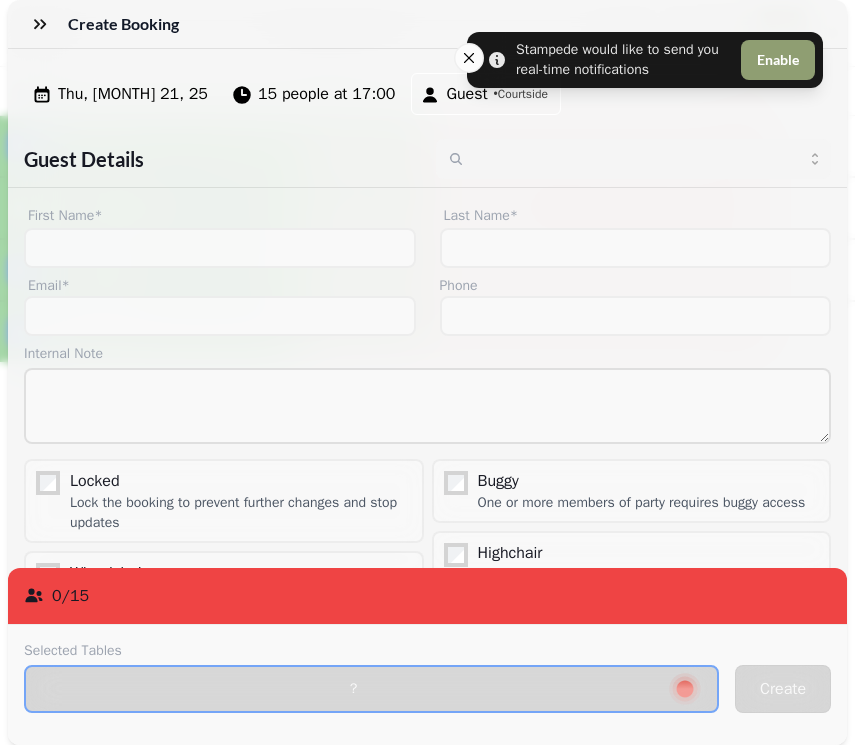 click on "Thu, Aug 21, 25 15 people at 17:00 Guest •  Courtside Guest Details First Name* Last Name* Email* Phone Internal Note Locked Lock the booking to prevent further changes and stop updates Wheelchair One or more members of party requires wheelchair access Buggy One or more members of party requires buggy access Highchair One or more members of party requires a highchair Marketing opt-in Does user agree to opt into marketing? Confirmation email Guest shall receive email confirmation of this change 0 / 15 Selected Tables ? Create" at bounding box center [427, 397] 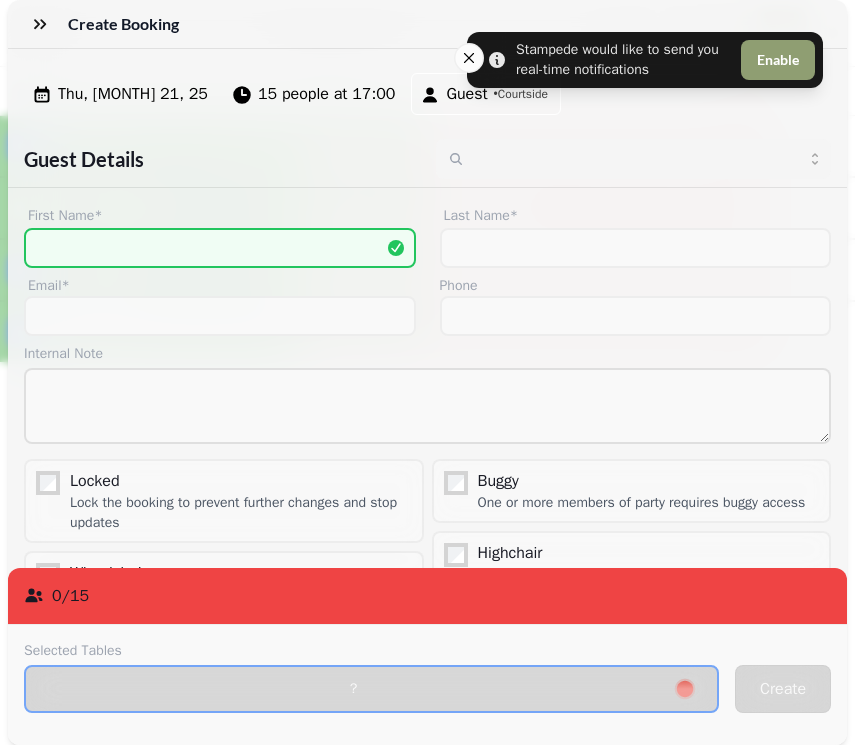 click on "Thu, Aug 21, 25 15 people at 17:00 Guest •  Courtside Guest Details First Name* Last Name* Email* Phone Internal Note Locked Lock the booking to prevent further changes and stop updates Wheelchair One or more members of party requires wheelchair access Buggy One or more members of party requires buggy access Highchair One or more members of party requires a highchair Marketing opt-in Does user agree to opt into marketing? Confirmation email Guest shall receive email confirmation of this change 0 / 15 Selected Tables ? Create" at bounding box center (427, 397) 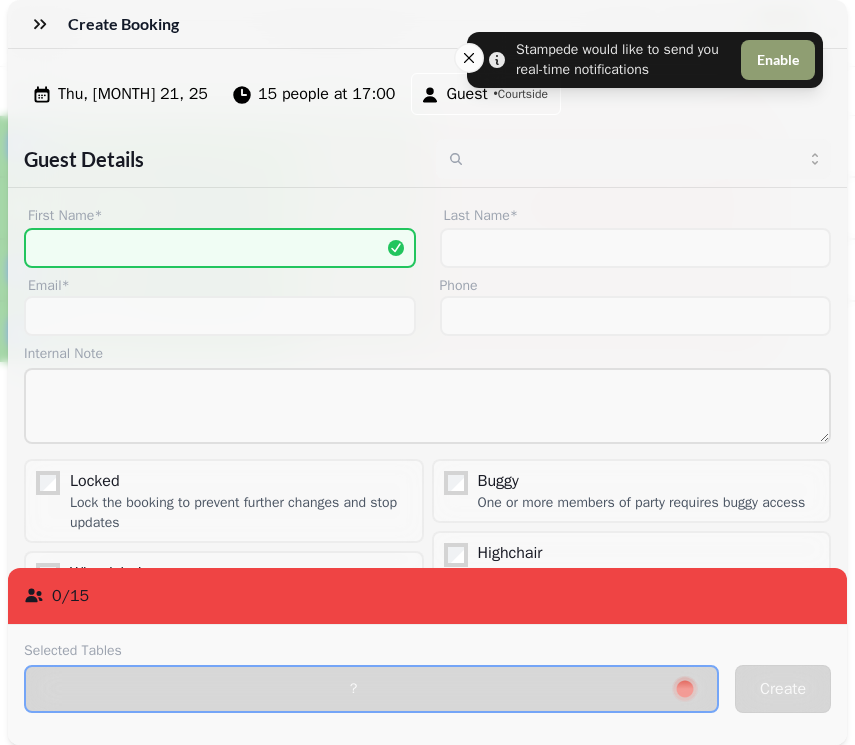 click on "Thu, Aug 21, 25 15 people at 17:00 Guest •  Courtside Guest Details First Name* Last Name* Email* Phone Internal Note Locked Lock the booking to prevent further changes and stop updates Wheelchair One or more members of party requires wheelchair access Buggy One or more members of party requires buggy access Highchair One or more members of party requires a highchair Marketing opt-in Does user agree to opt into marketing? Confirmation email Guest shall receive email confirmation of this change 0 / 15 Selected Tables ? Create" at bounding box center (427, 397) 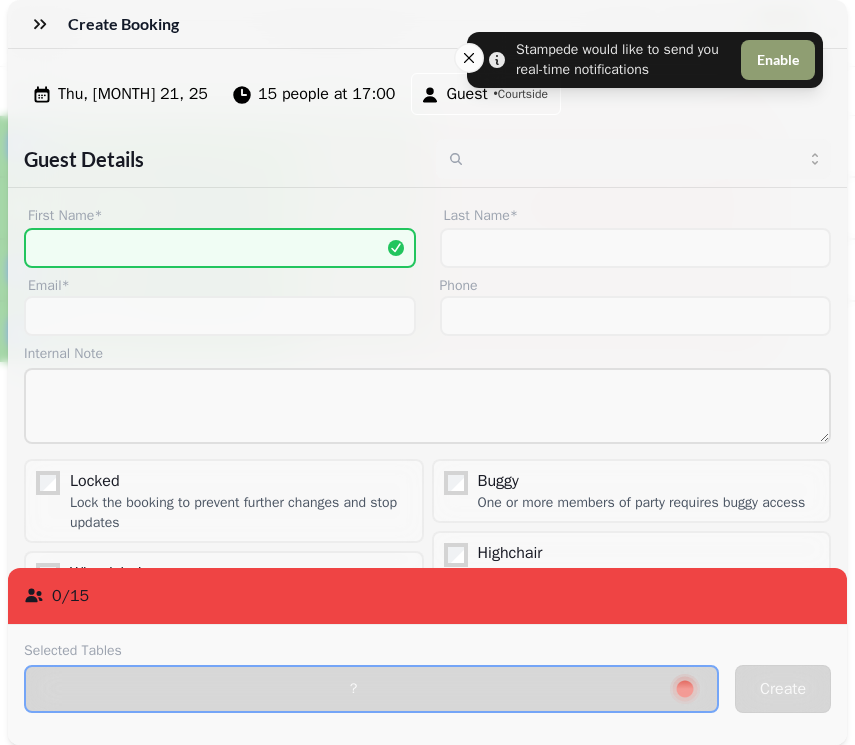 click on "Thu, Aug 21, 25 15 people at 17:00 Guest •  Courtside Guest Details First Name* Last Name* Email* Phone Internal Note Locked Lock the booking to prevent further changes and stop updates Wheelchair One or more members of party requires wheelchair access Buggy One or more members of party requires buggy access Highchair One or more members of party requires a highchair Marketing opt-in Does user agree to opt into marketing? Confirmation email Guest shall receive email confirmation of this change 0 / 15 Selected Tables ? Create" at bounding box center (427, 397) 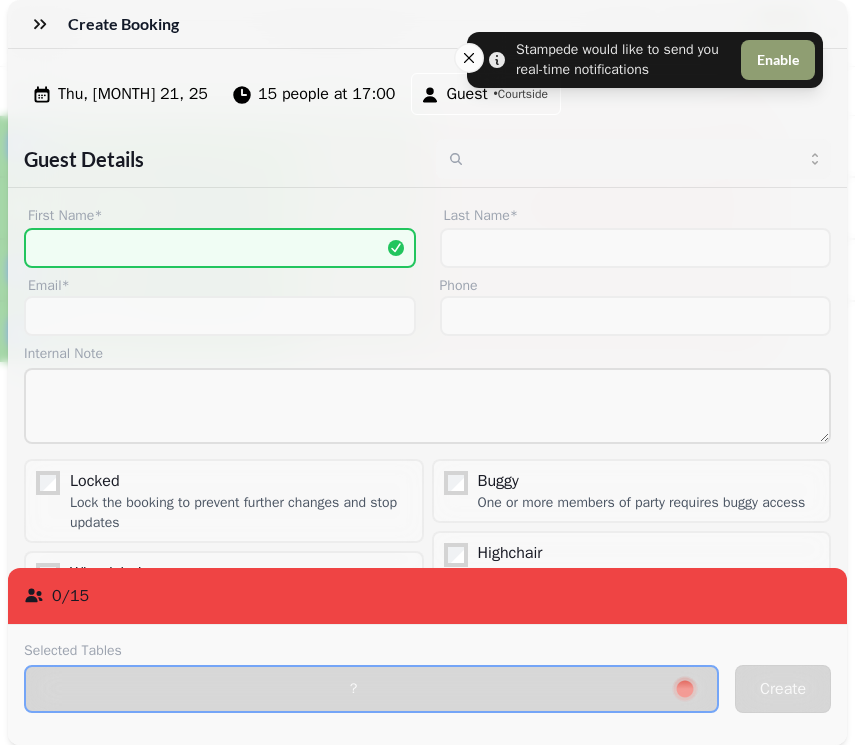 click on "Thu, Aug 21, 25 15 people at 17:00 Guest •  Courtside Guest Details First Name* Last Name* Email* Phone Internal Note Locked Lock the booking to prevent further changes and stop updates Wheelchair One or more members of party requires wheelchair access Buggy One or more members of party requires buggy access Highchair One or more members of party requires a highchair Marketing opt-in Does user agree to opt into marketing? Confirmation email Guest shall receive email confirmation of this change 0 / 15 Selected Tables ? Create" at bounding box center (427, 397) 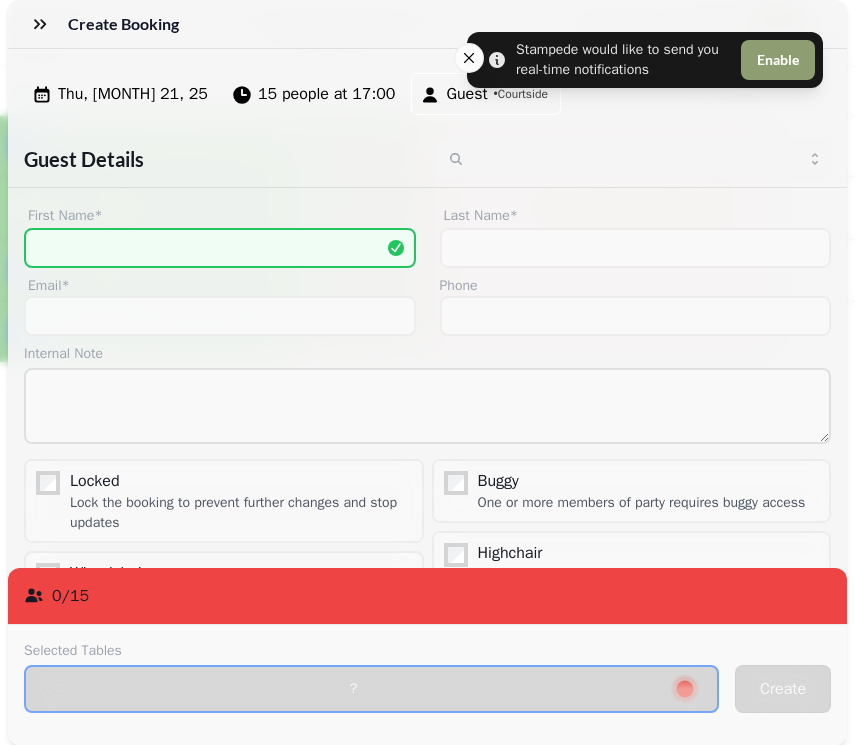 click on "Thu, Aug 21, 25 15 people at 17:00 Guest •  Courtside Guest Details First Name* Last Name* Email* Phone Internal Note Locked Lock the booking to prevent further changes and stop updates Wheelchair One or more members of party requires wheelchair access Buggy One or more members of party requires buggy access Highchair One or more members of party requires a highchair Marketing opt-in Does user agree to opt into marketing? Confirmation email Guest shall receive email confirmation of this change 0 / 15 Selected Tables ? Create" at bounding box center [427, 397] 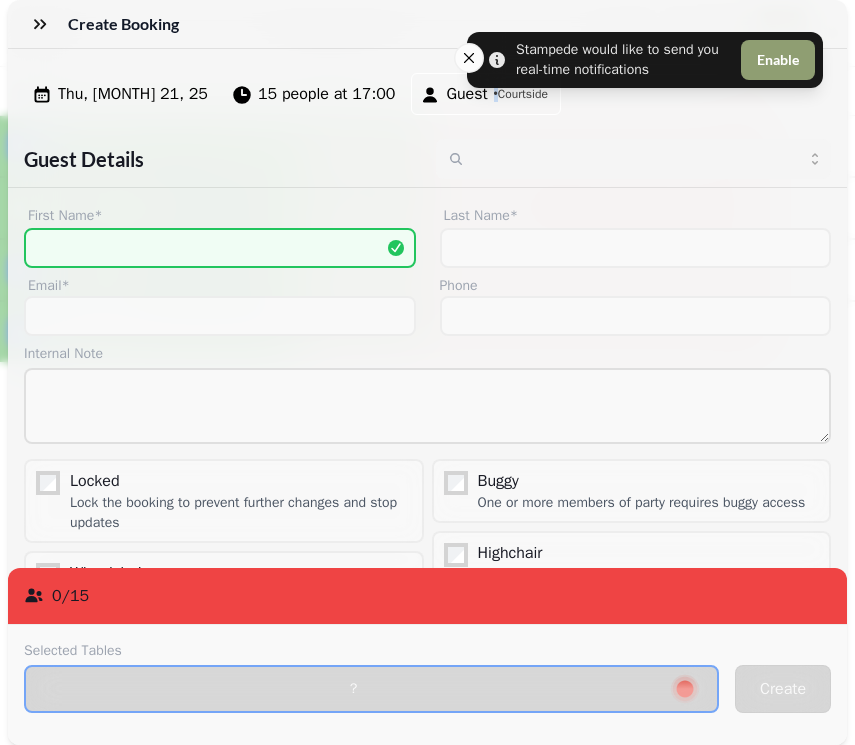 click on "Thu, Aug 21, 25 15 people at 17:00 Guest •  Courtside Guest Details First Name* Last Name* Email* Phone Internal Note Locked Lock the booking to prevent further changes and stop updates Wheelchair One or more members of party requires wheelchair access Buggy One or more members of party requires buggy access Highchair One or more members of party requires a highchair Marketing opt-in Does user agree to opt into marketing? Confirmation email Guest shall receive email confirmation of this change 0 / 15 Selected Tables ? Create" at bounding box center [427, 397] 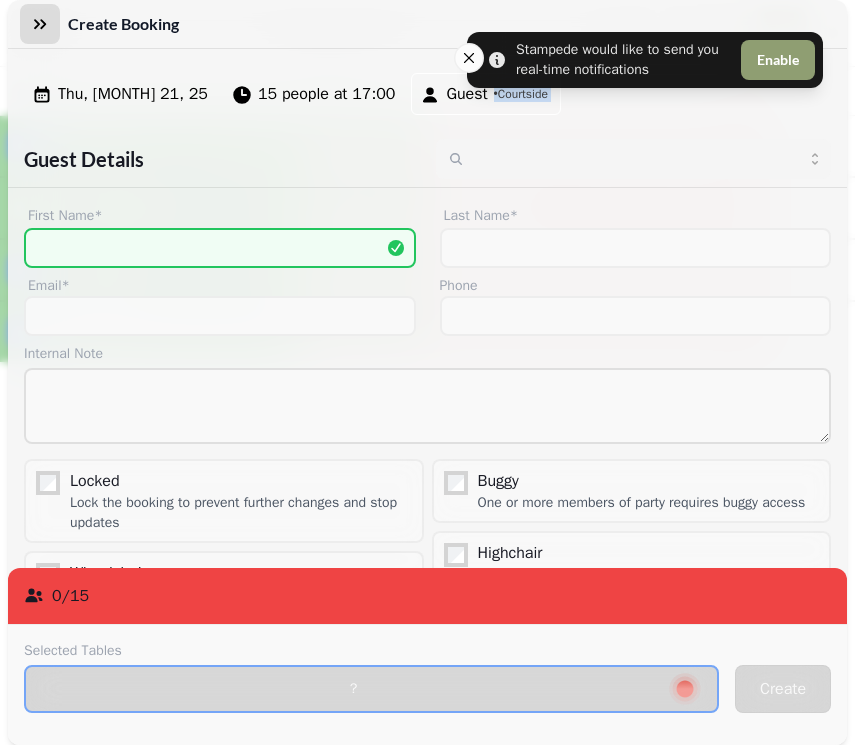 click 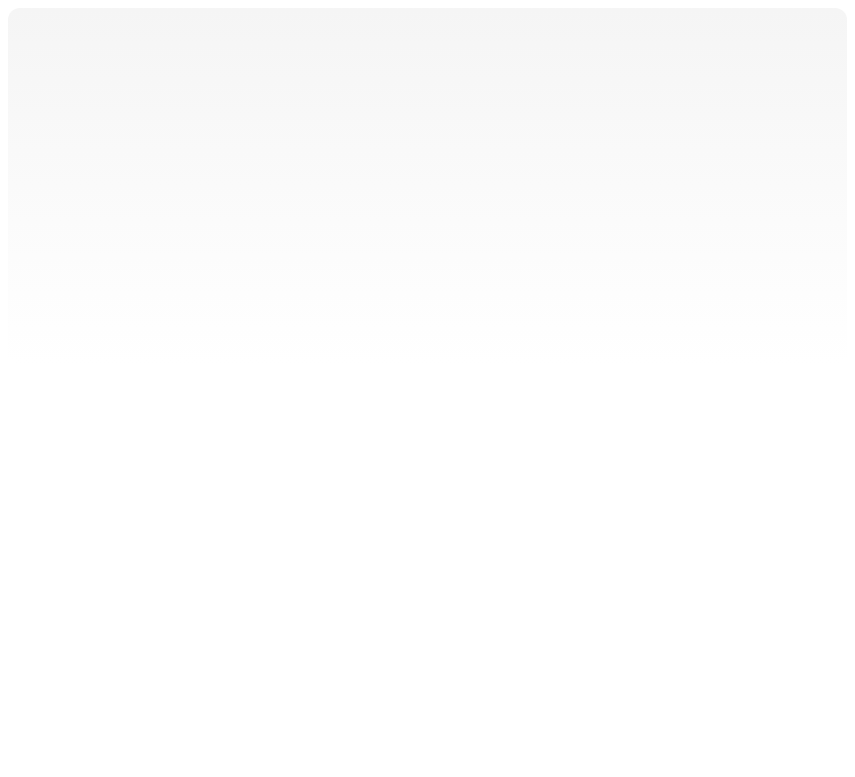 scroll, scrollTop: 0, scrollLeft: 0, axis: both 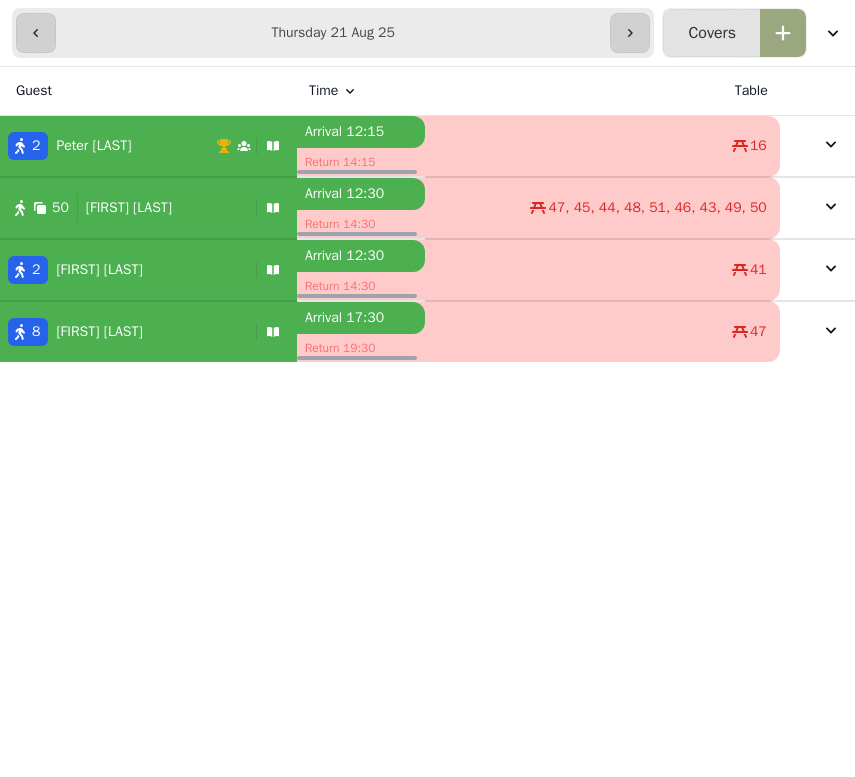 click 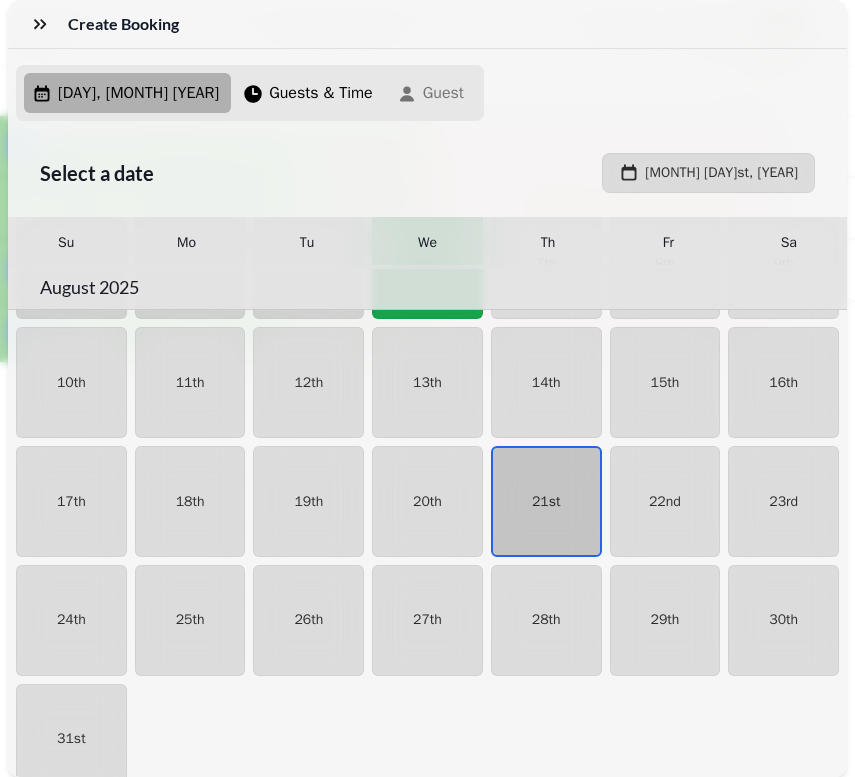 scroll, scrollTop: 237, scrollLeft: 0, axis: vertical 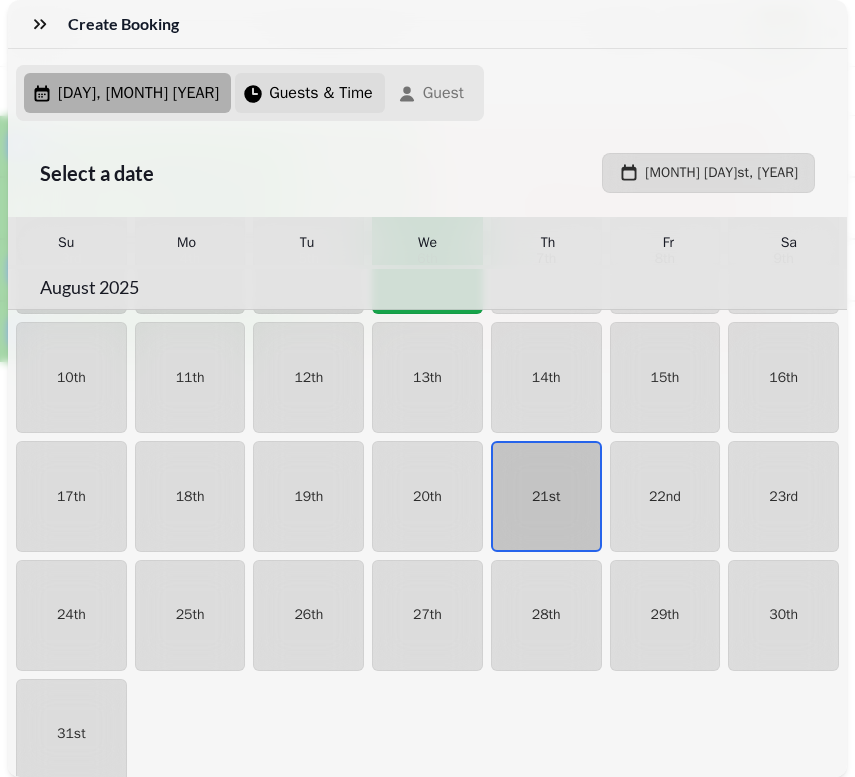 click on "Guests & Time" at bounding box center (321, 93) 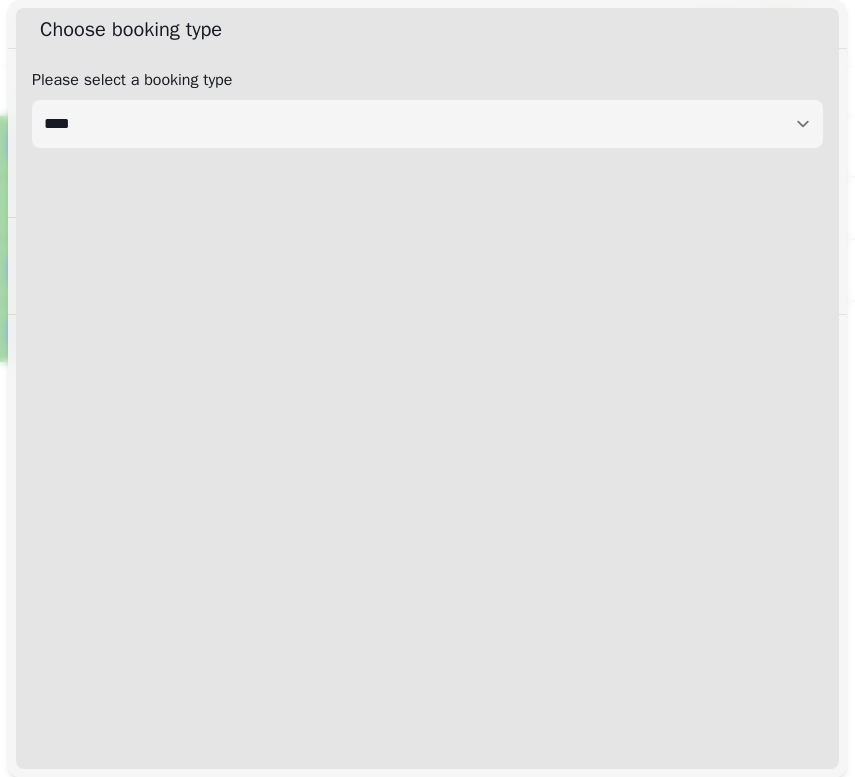 select on "****" 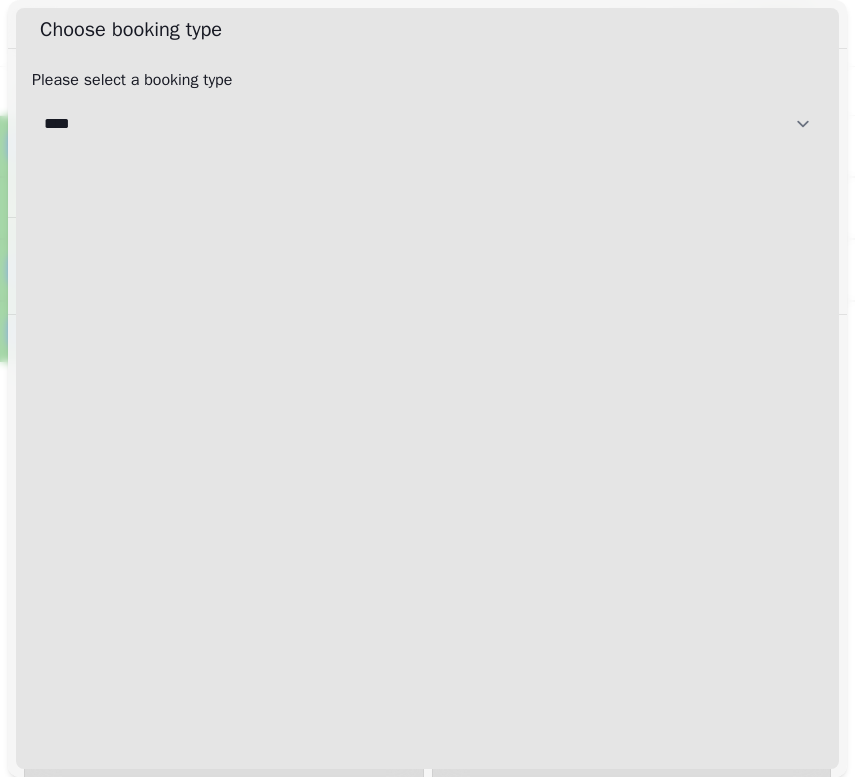 select on "**********" 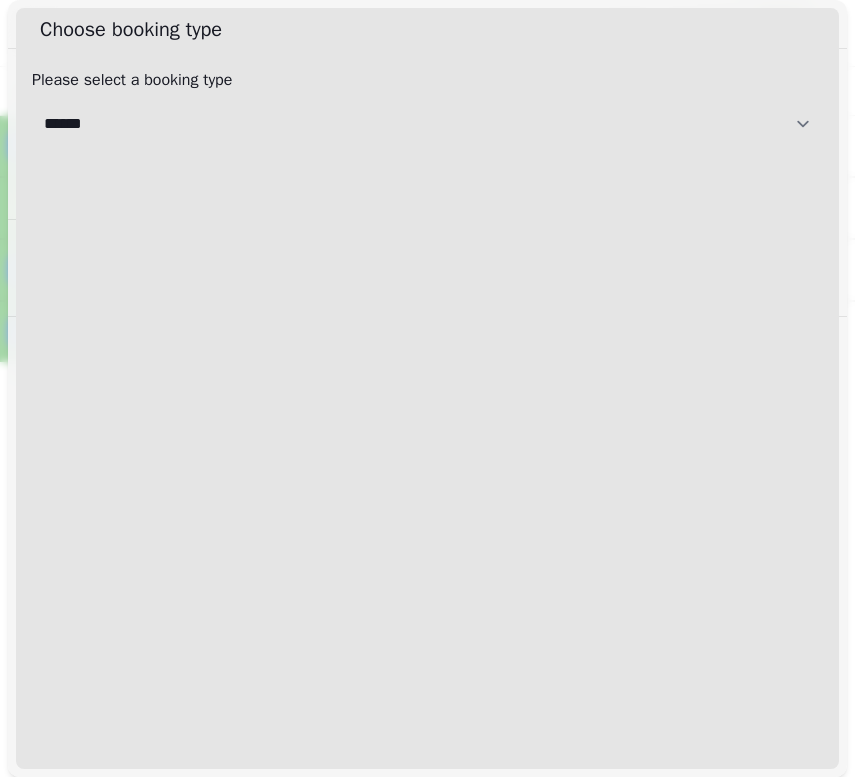 select on "****" 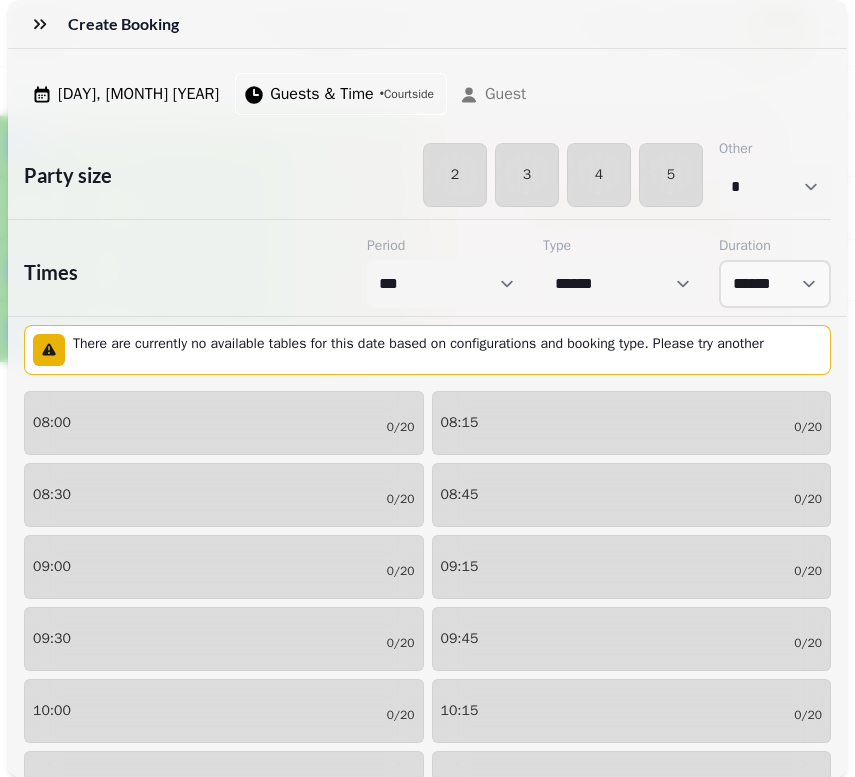 click on "There are currently no available tables for this date based on configurations
and booking type. Please try another" at bounding box center (422, 344) 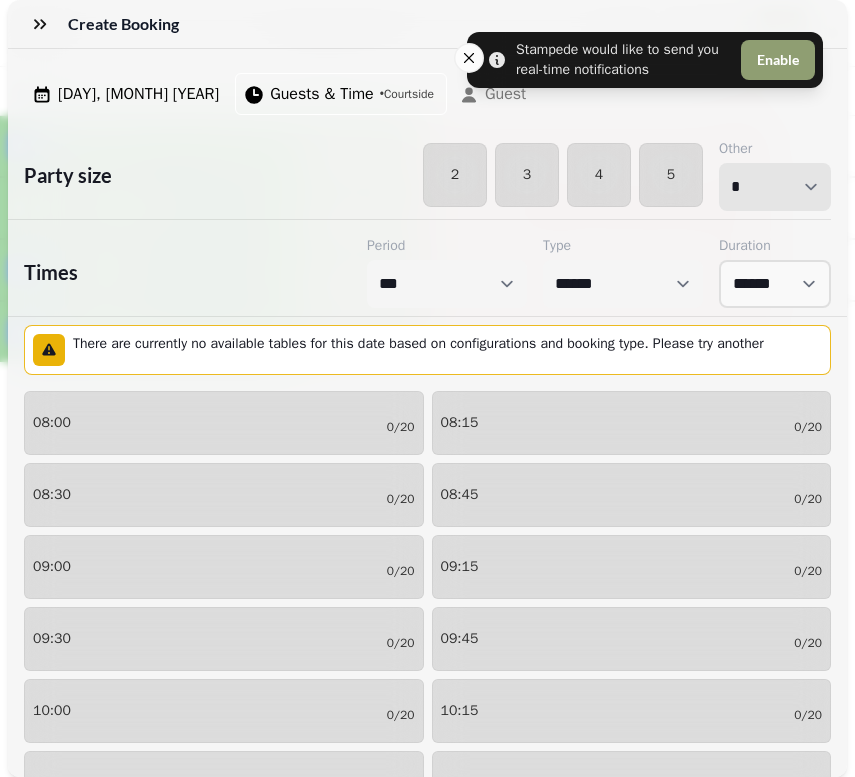 select on "**" 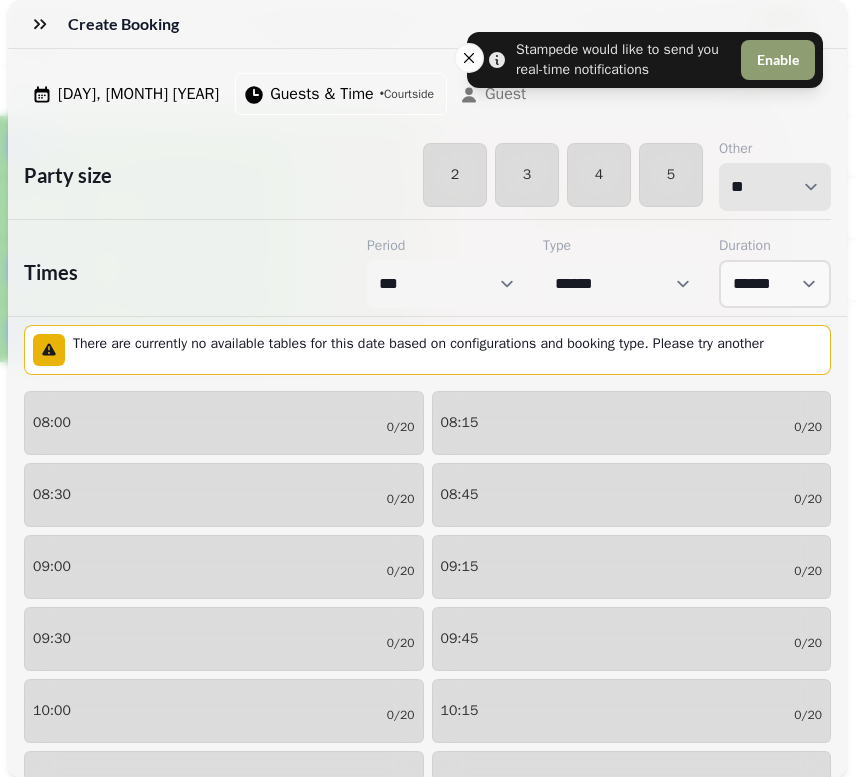 select on "****" 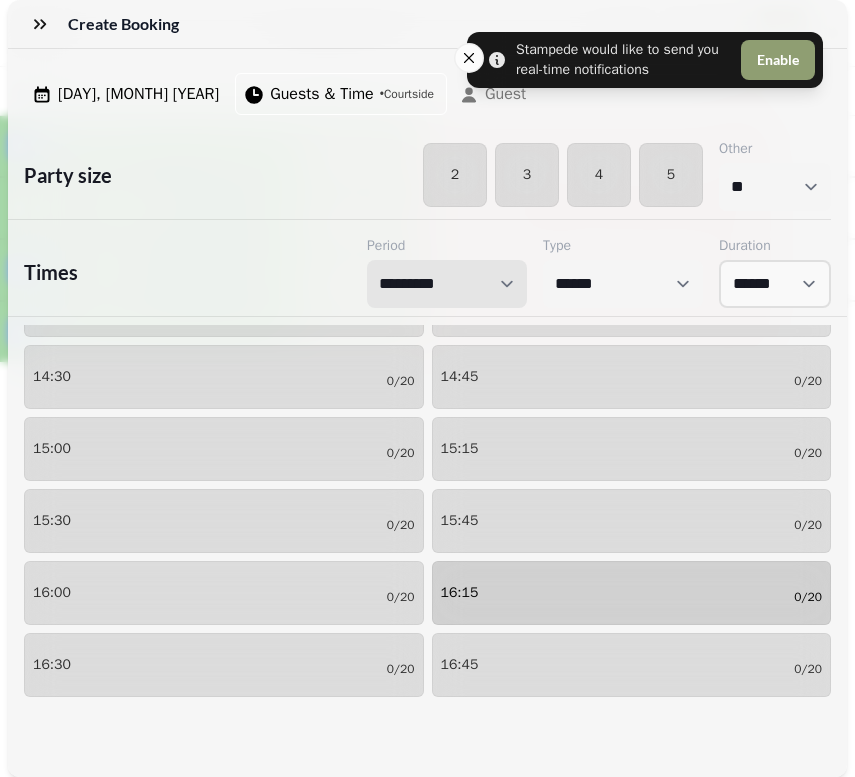 scroll, scrollTop: 406, scrollLeft: 0, axis: vertical 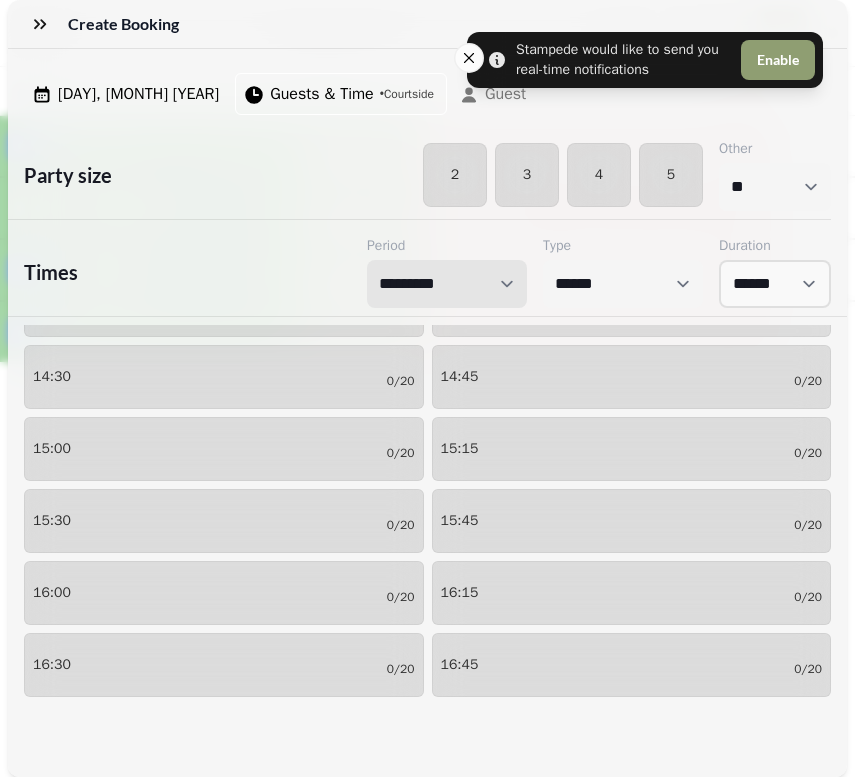 select on "*******" 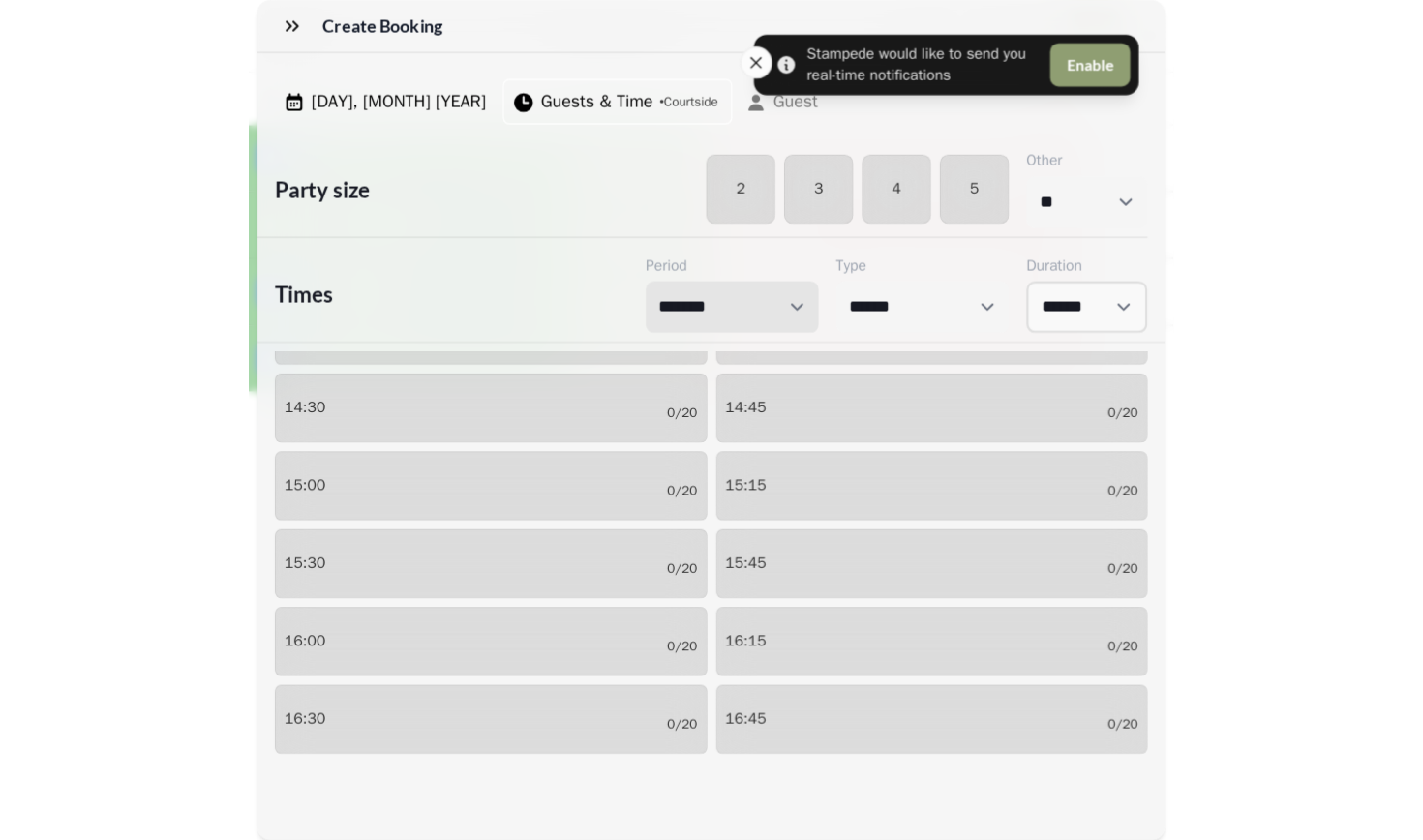 scroll, scrollTop: 0, scrollLeft: 0, axis: both 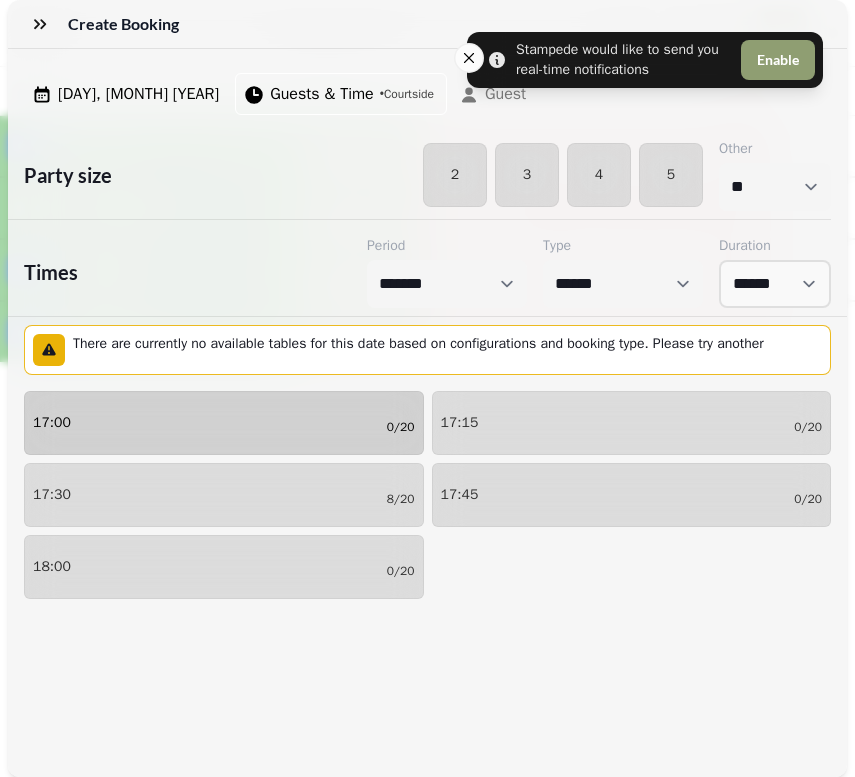 click on "17:00 0/20" at bounding box center [224, 423] 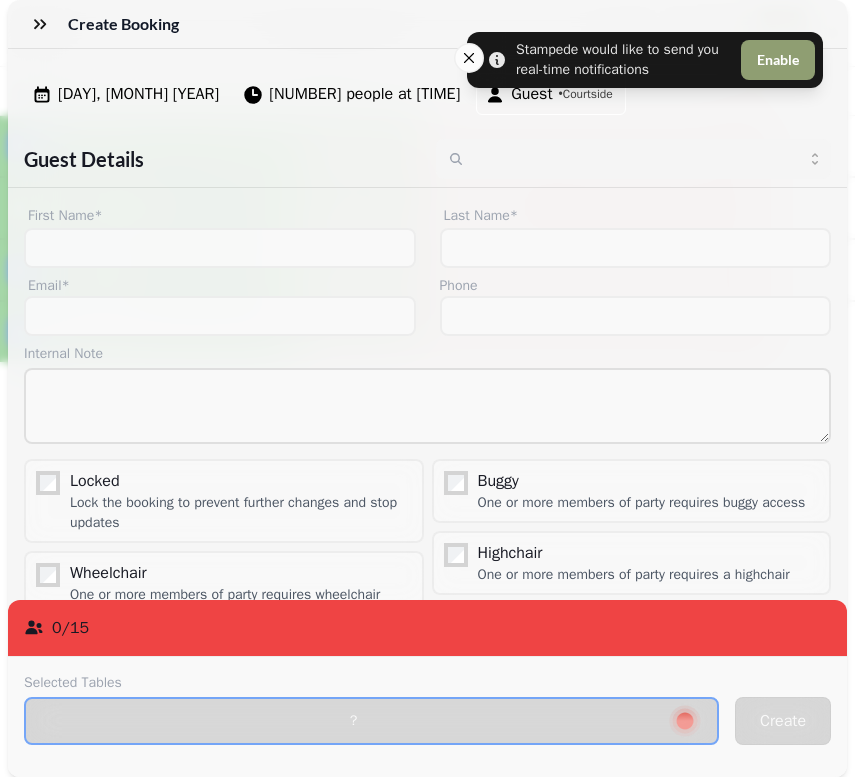 click on "0 / 15" at bounding box center (427, 628) 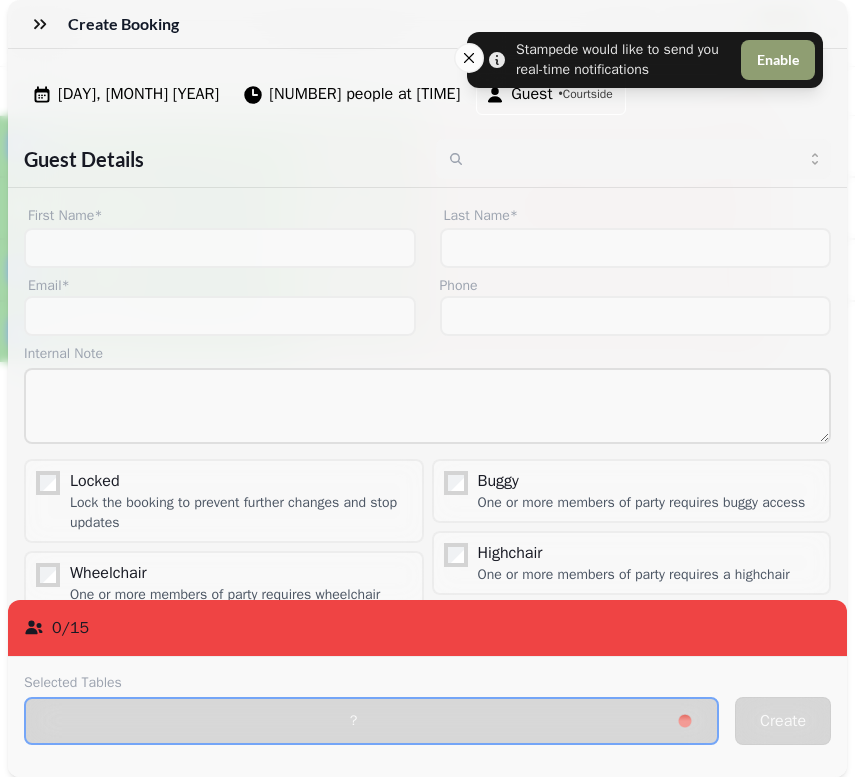 click on "Selected Tables ? Create" at bounding box center (427, 716) 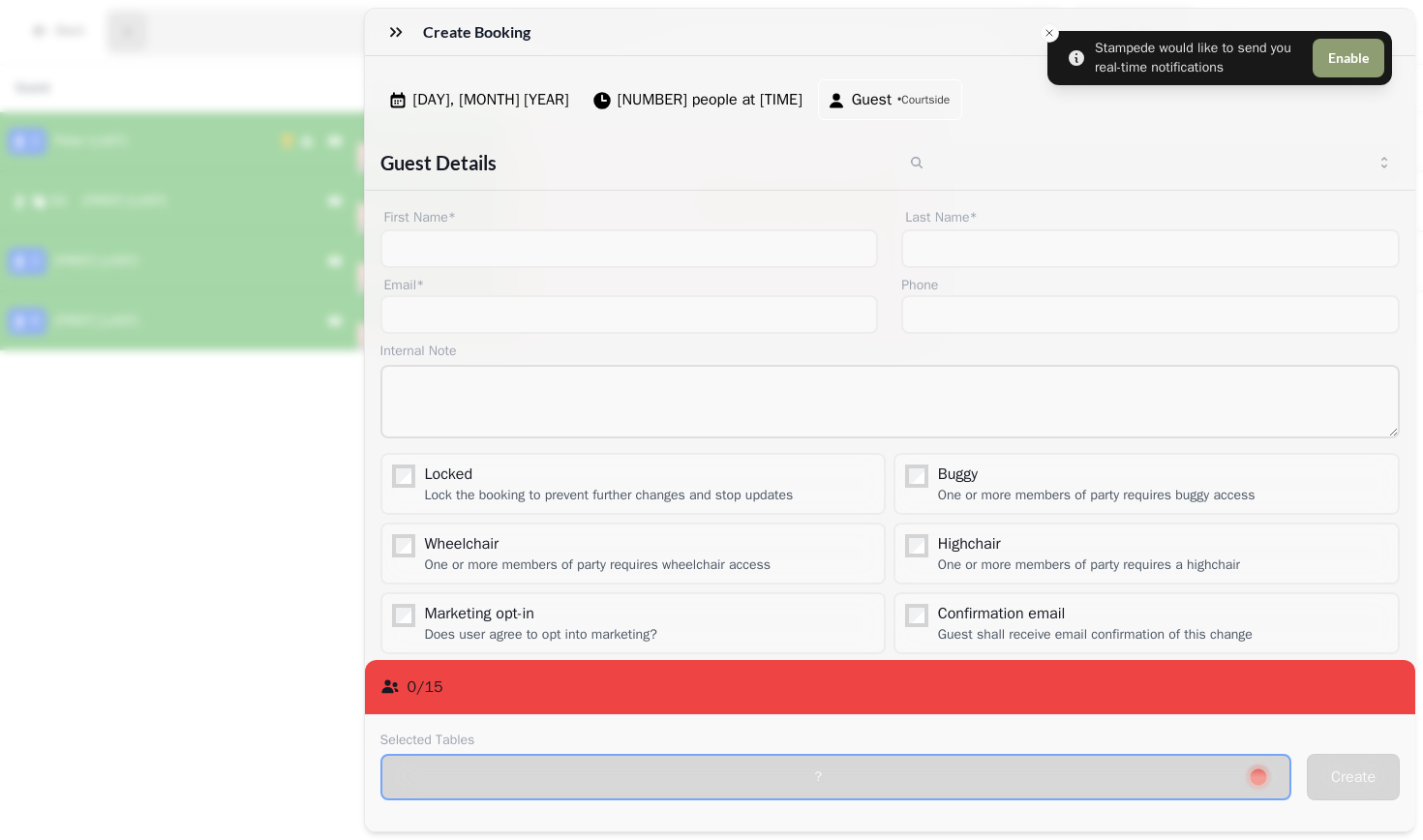 click on "Guest •  Courtside" at bounding box center [889, 100] 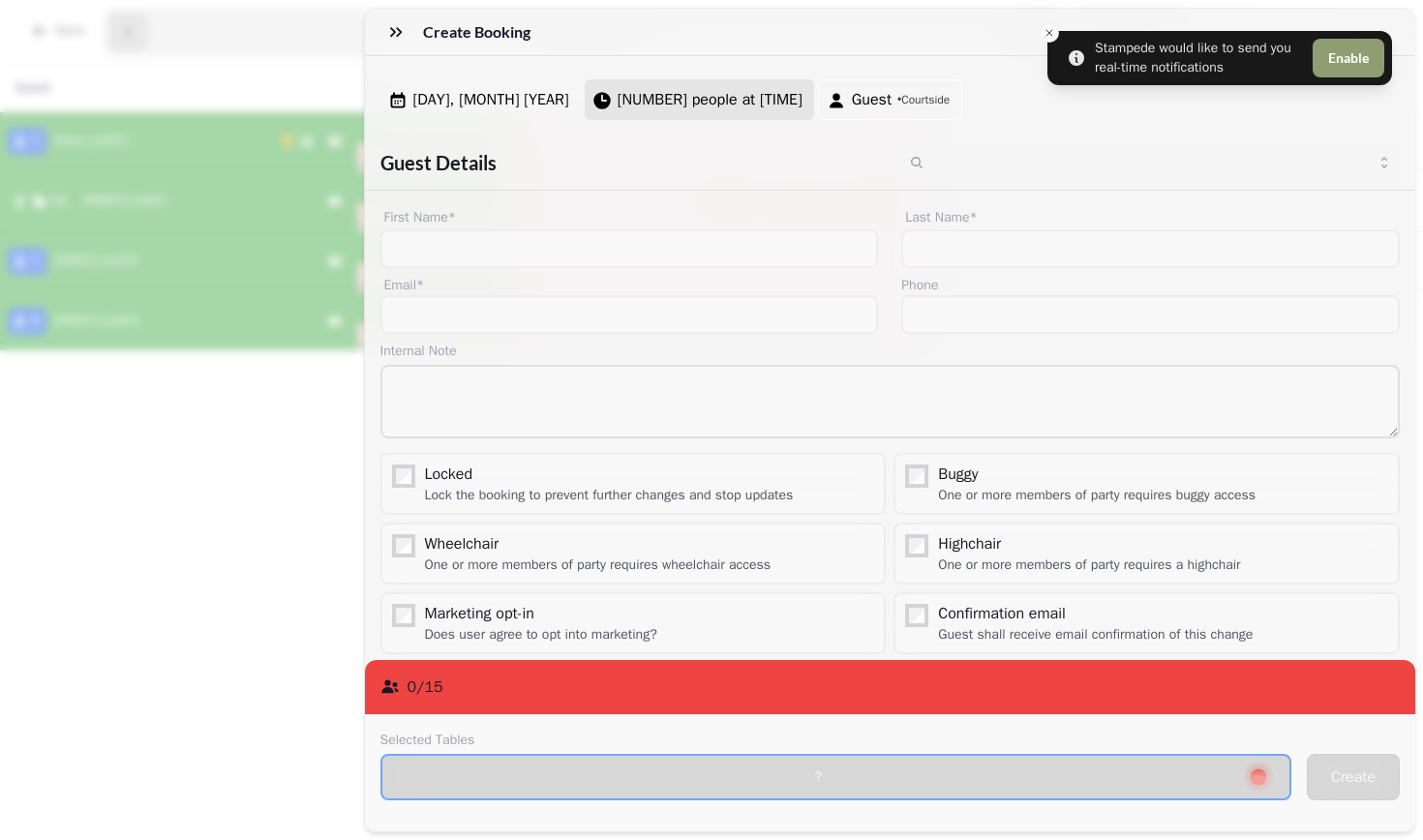 click on "[NUMBER] people at [TIME]" at bounding box center [710, 100] 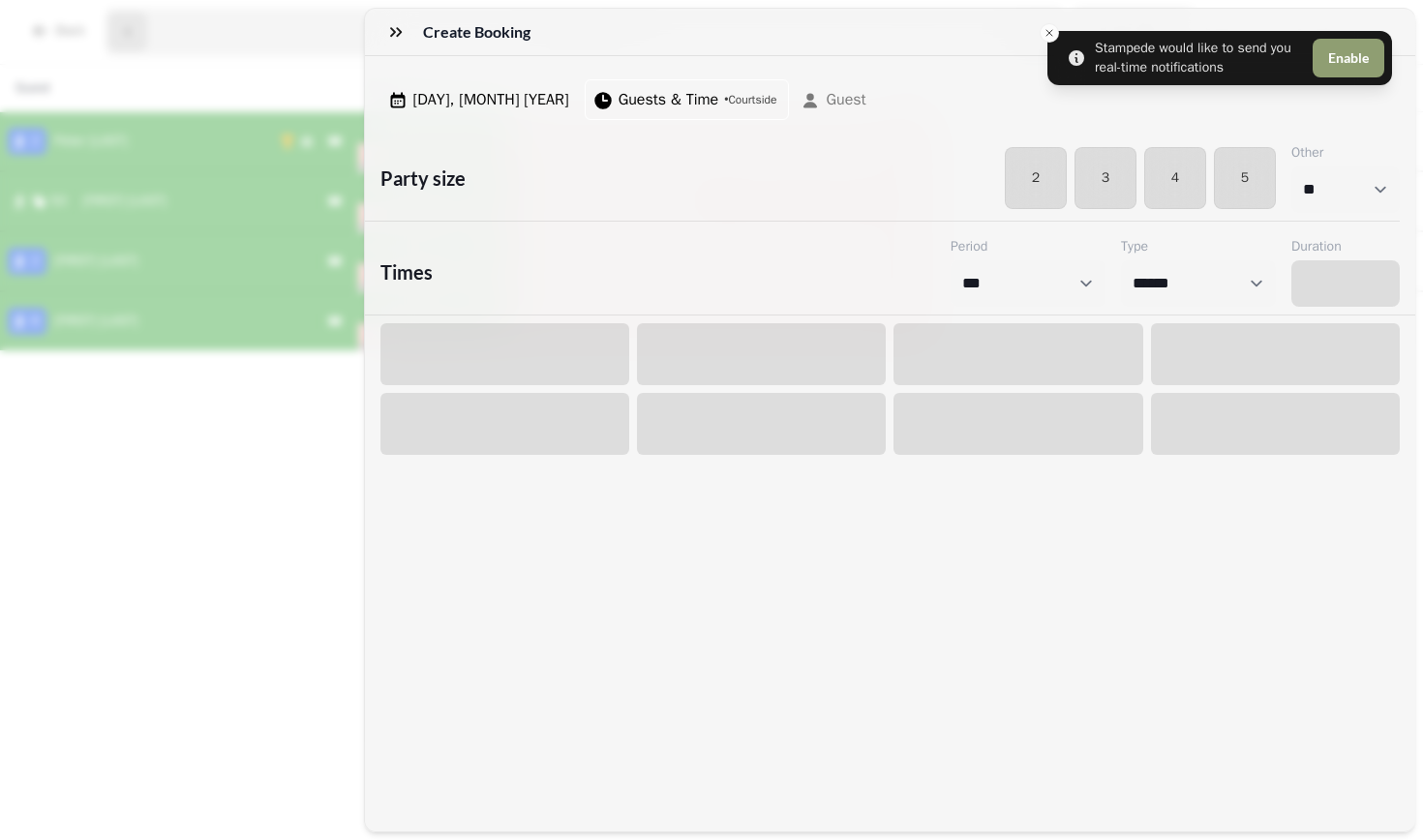 select on "****" 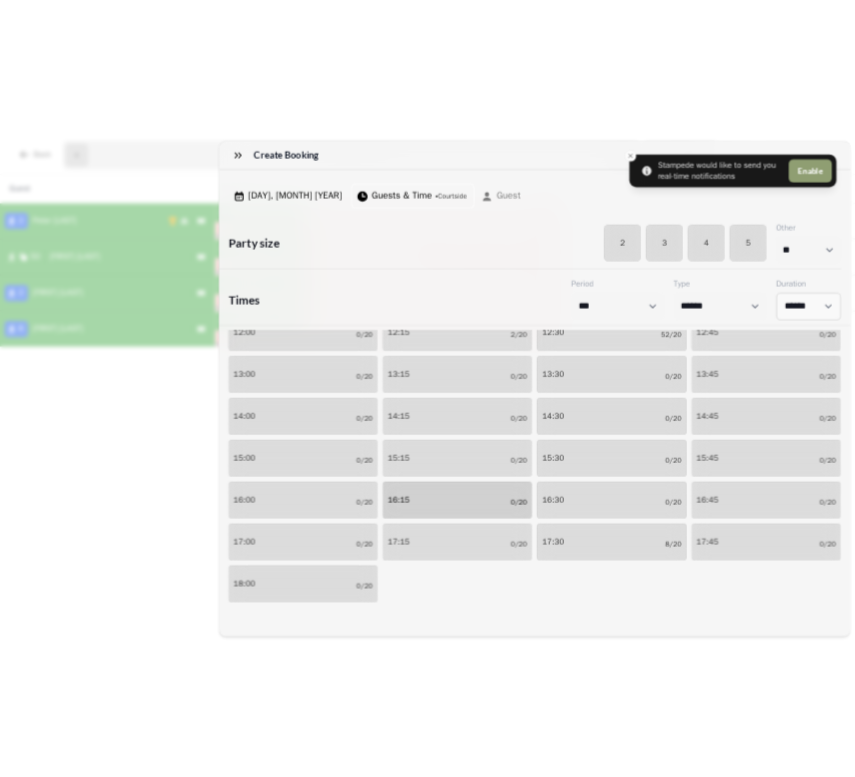 scroll, scrollTop: 383, scrollLeft: 0, axis: vertical 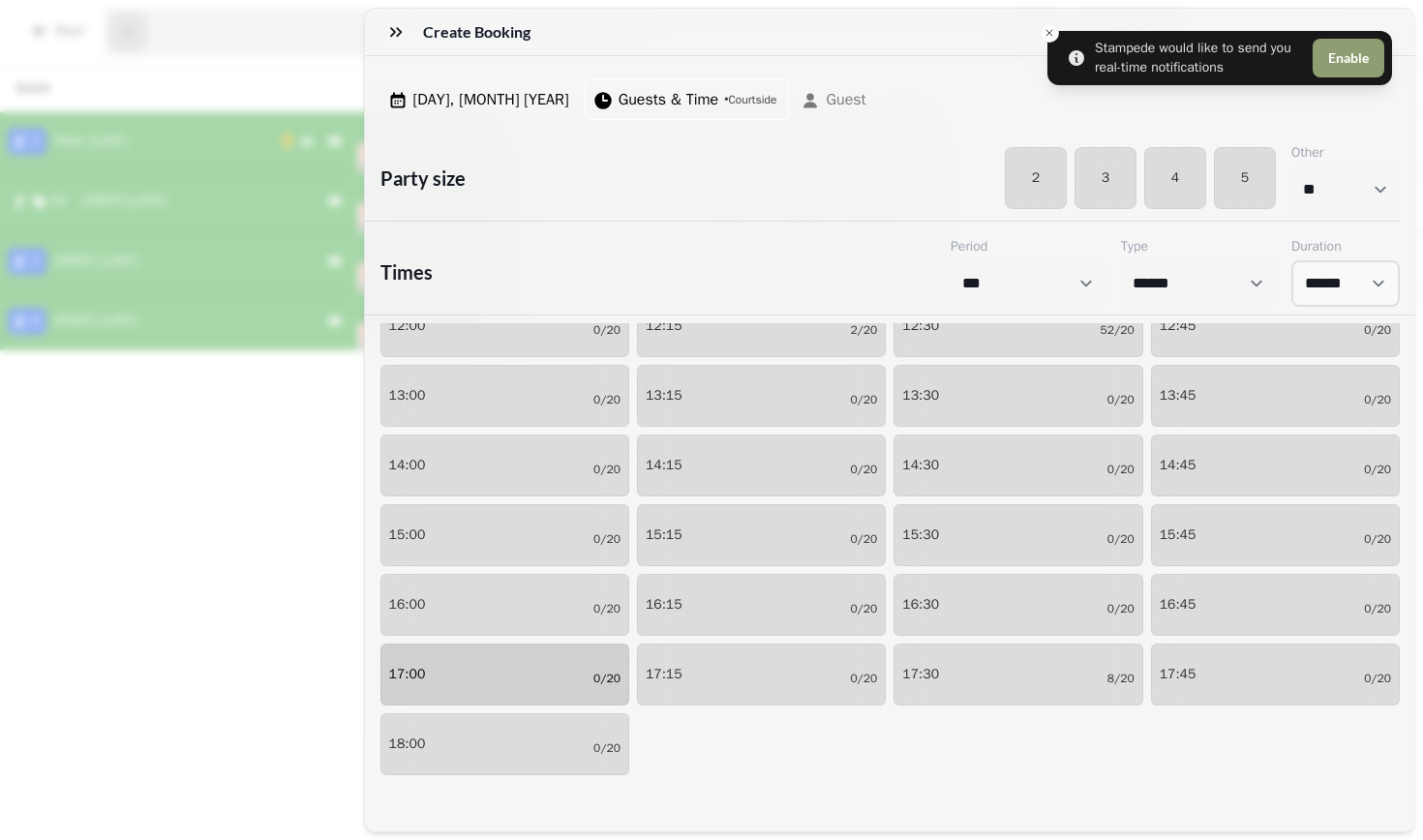 click on "17:00 0/20" at bounding box center (504, 675) 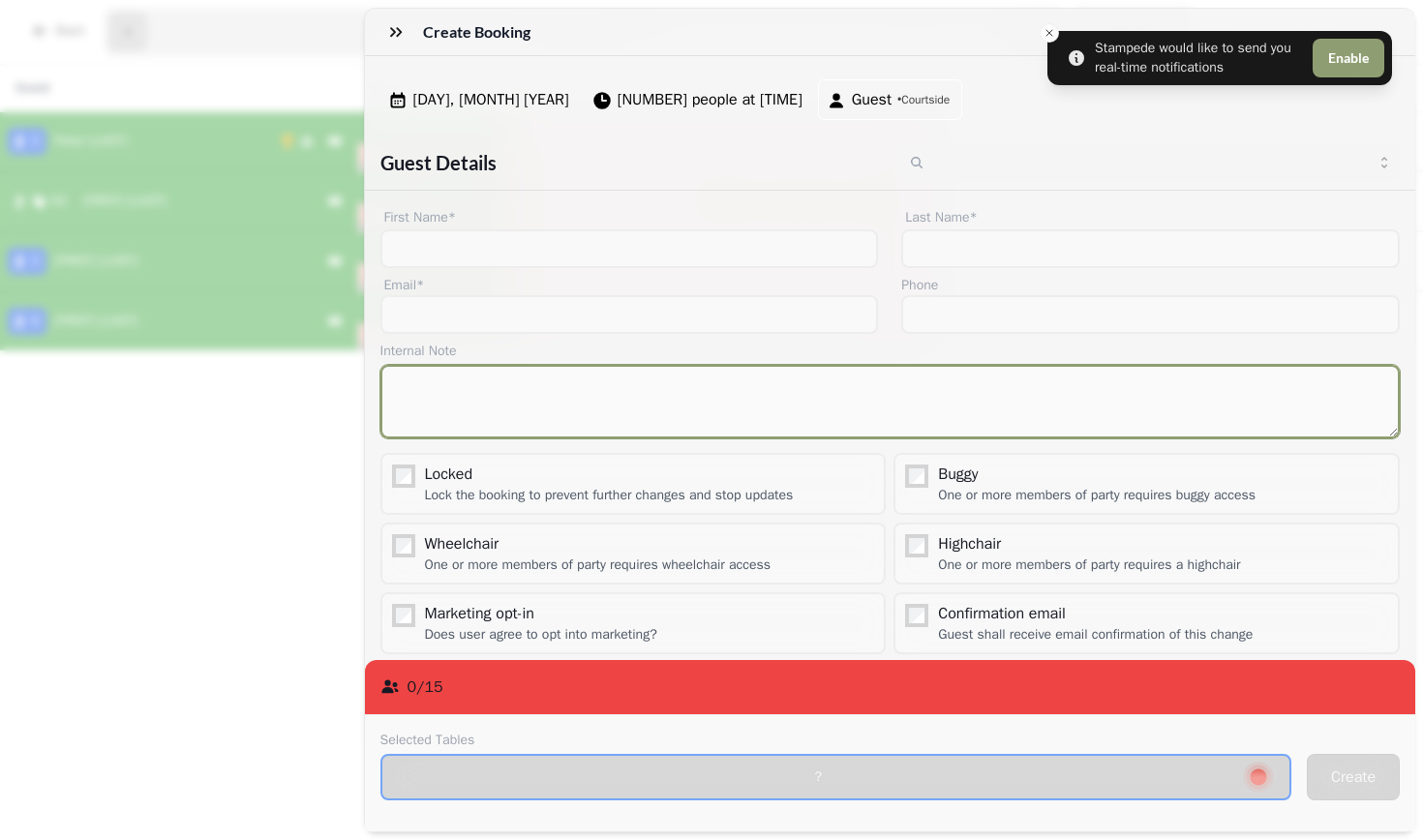 click at bounding box center (891, 402) 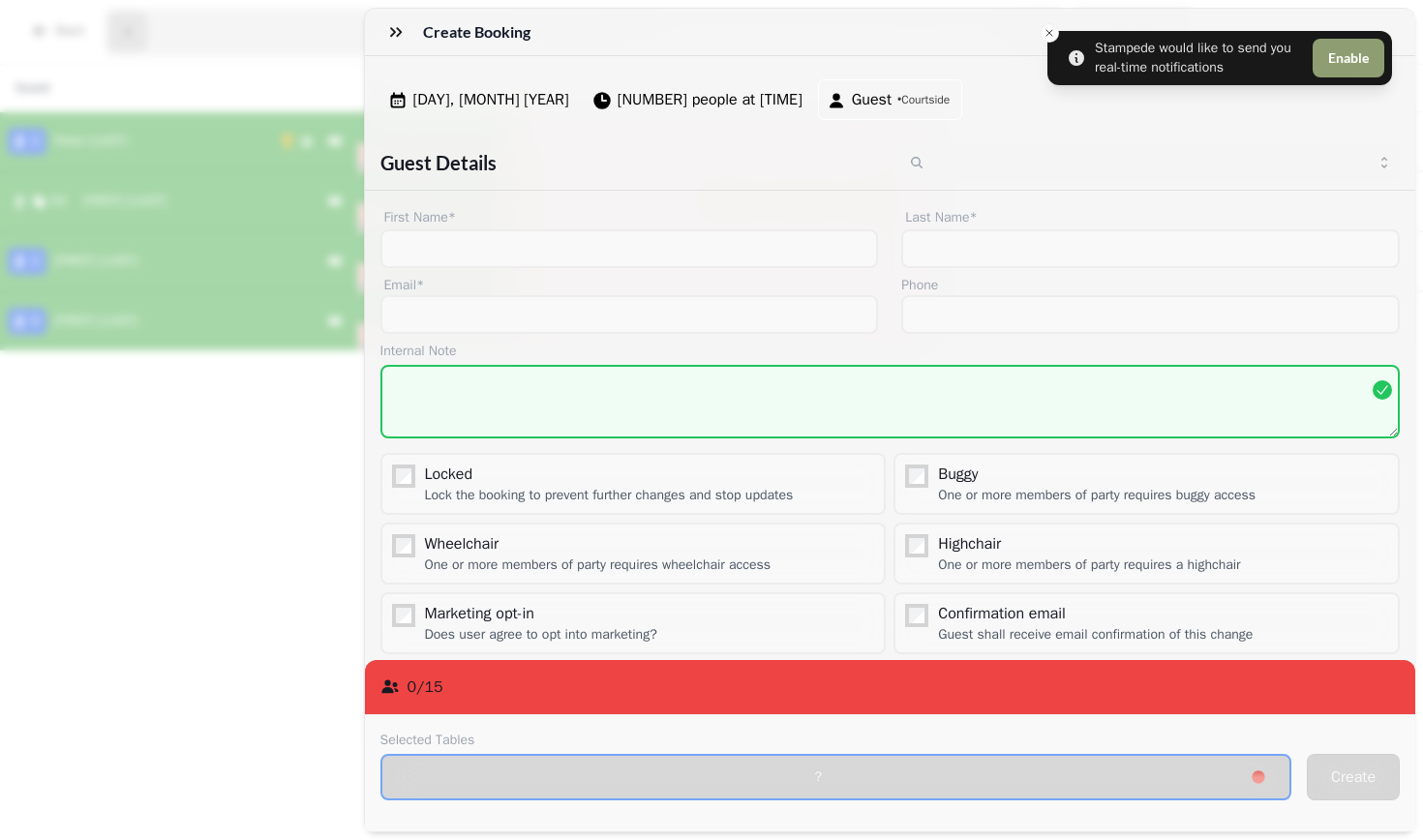 click on "0 / 15" at bounding box center [891, 687] 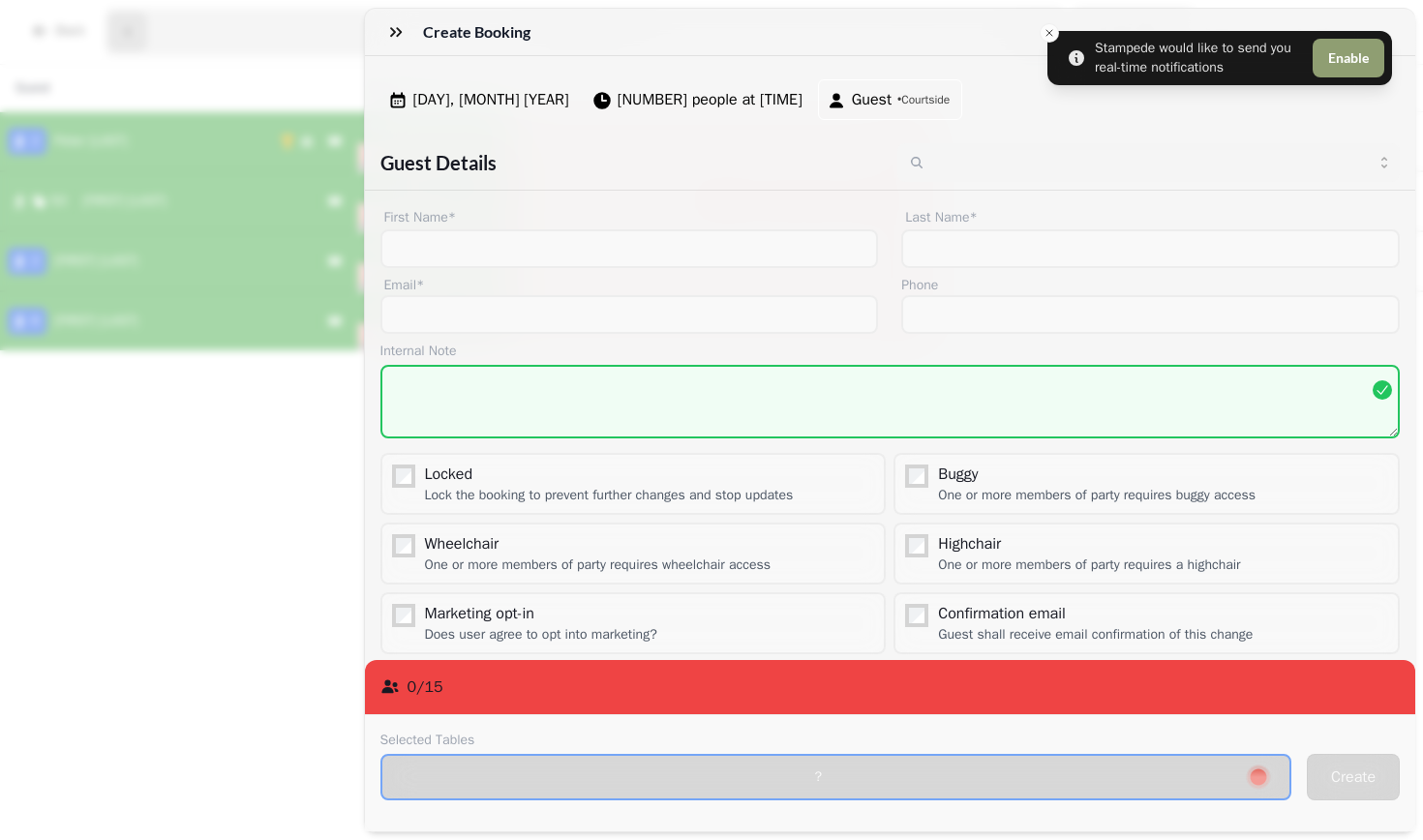 click on "0 / 15" at bounding box center (425, 687) 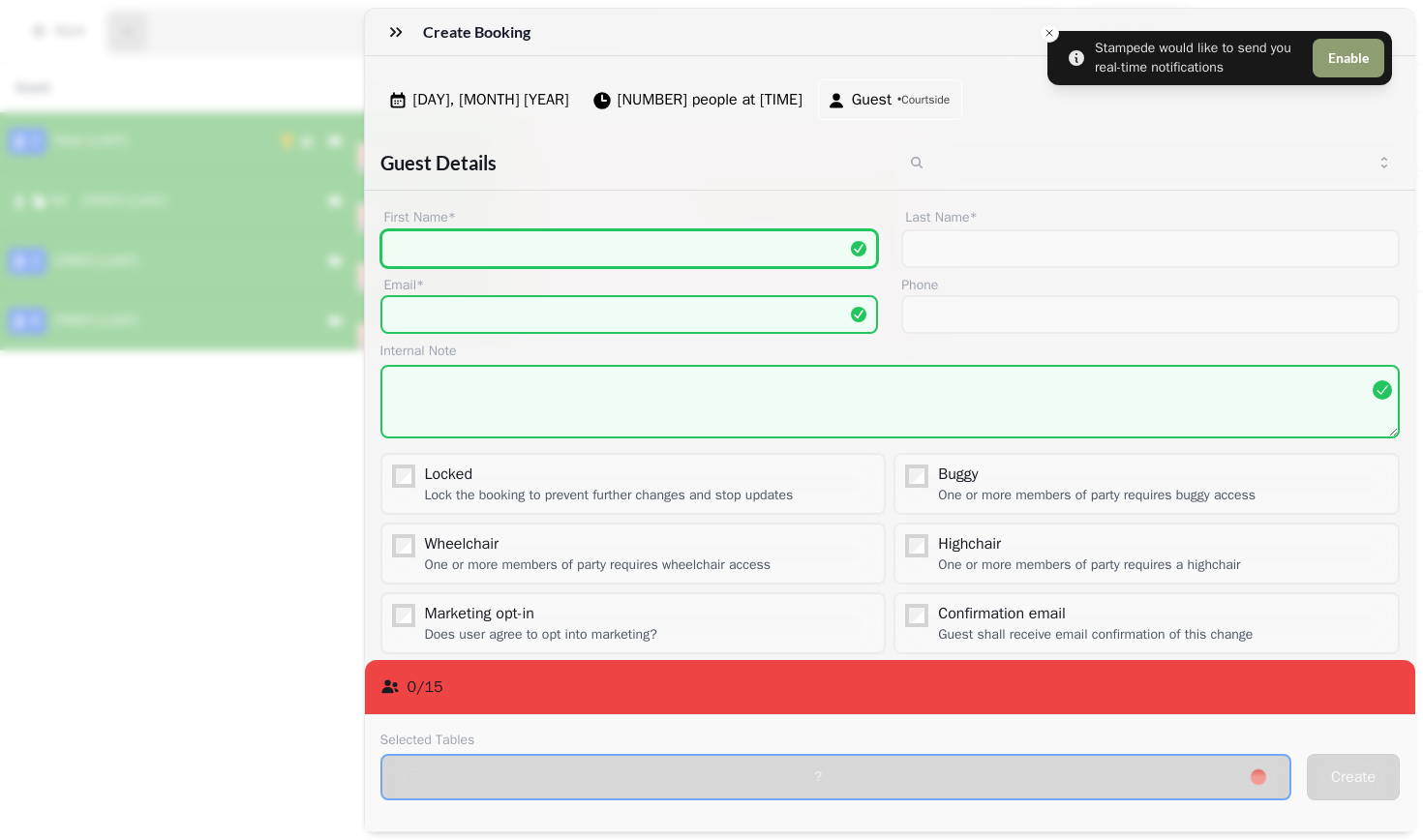 click on "First Name*" at bounding box center [629, 249] 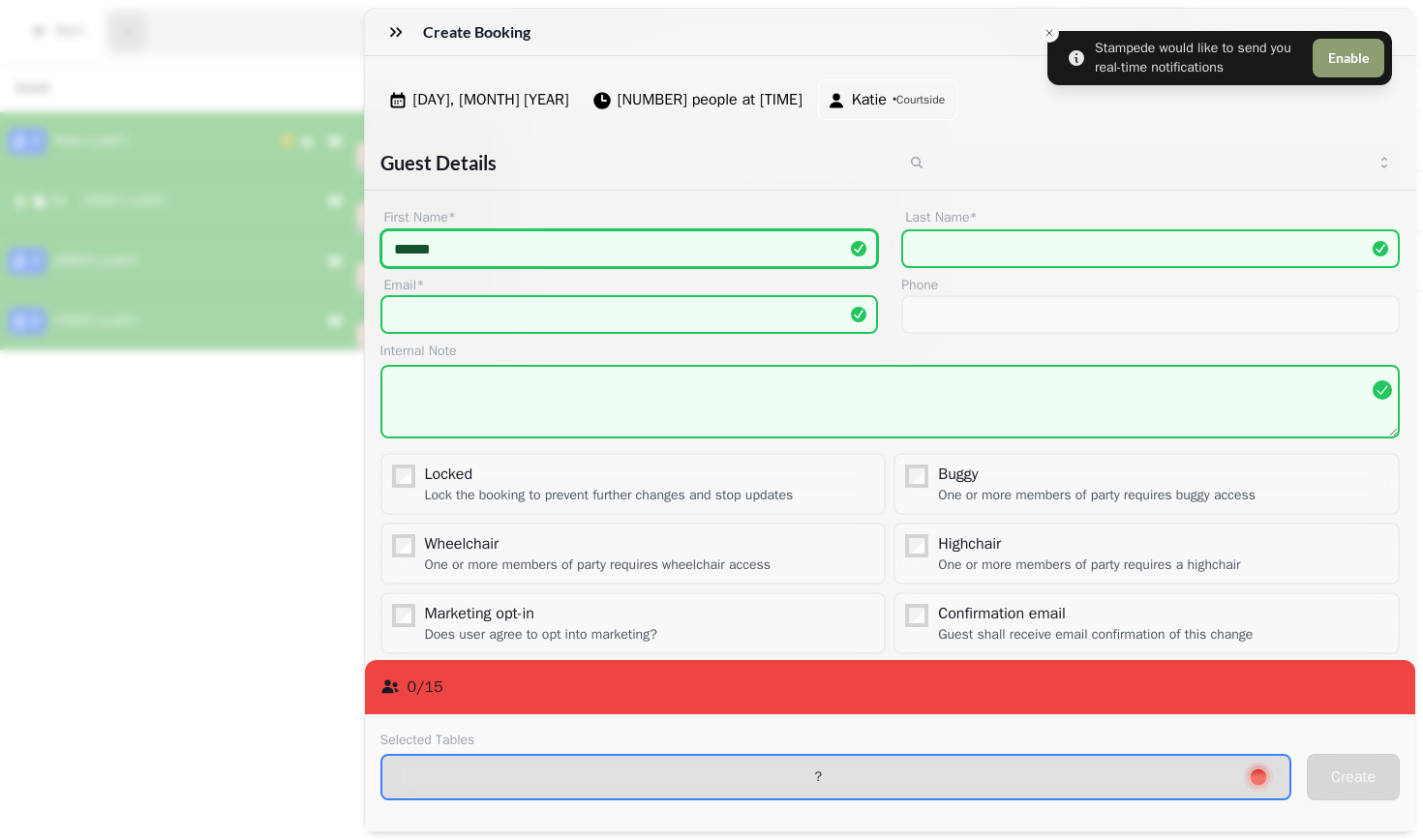 type on "*****" 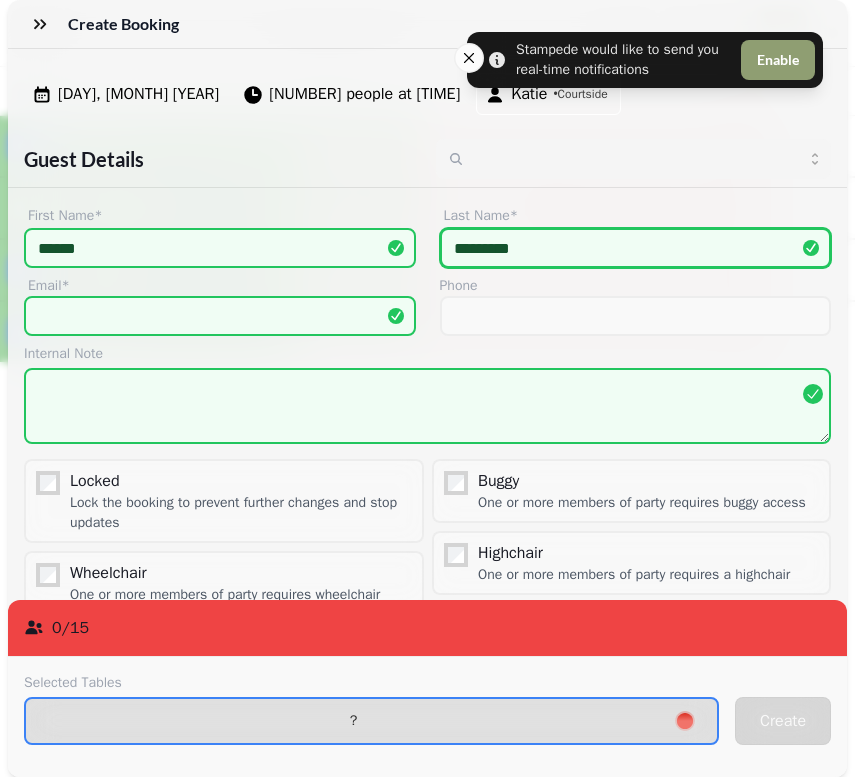 type on "********" 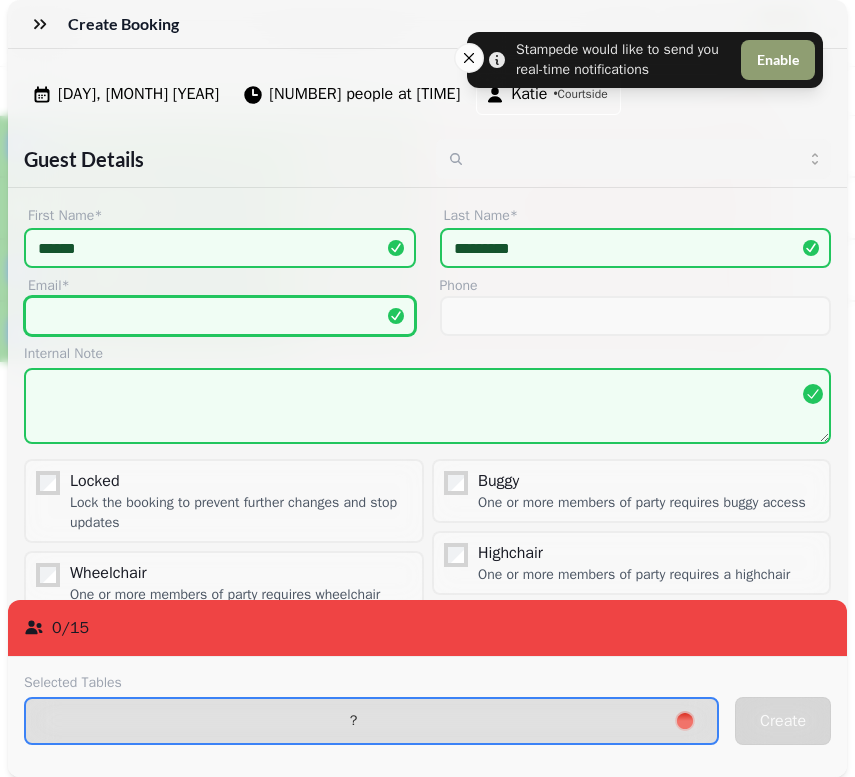 click on "Email*" at bounding box center [220, 316] 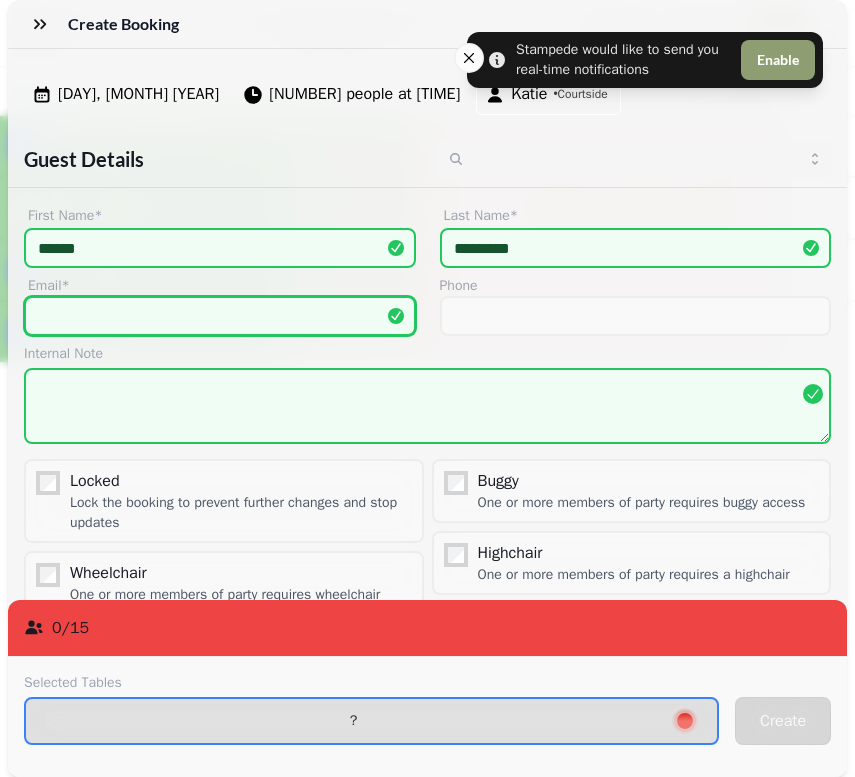 paste on "**********" 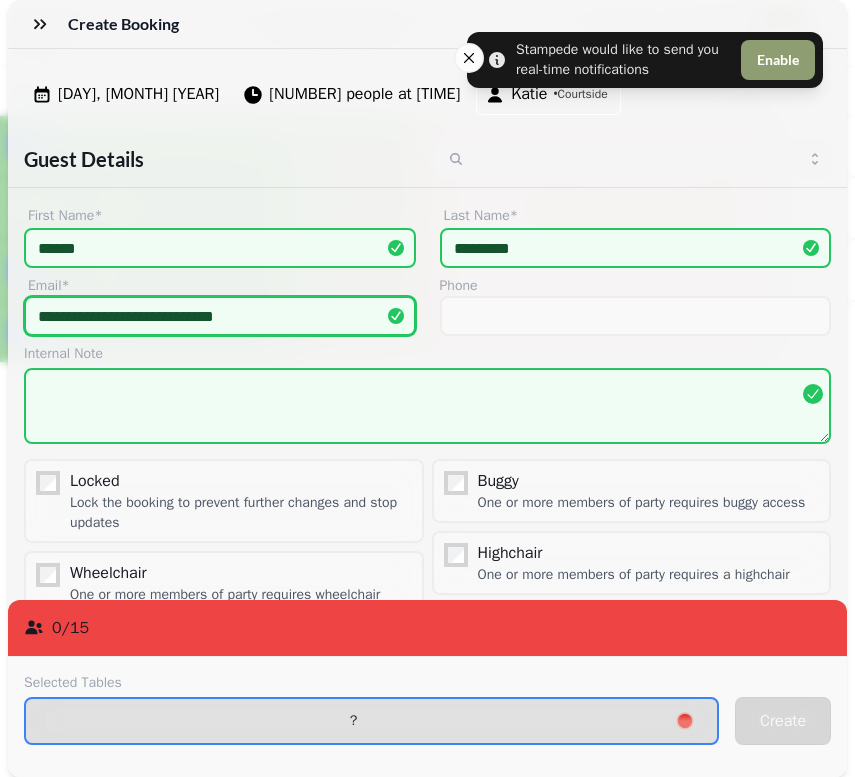 type on "**********" 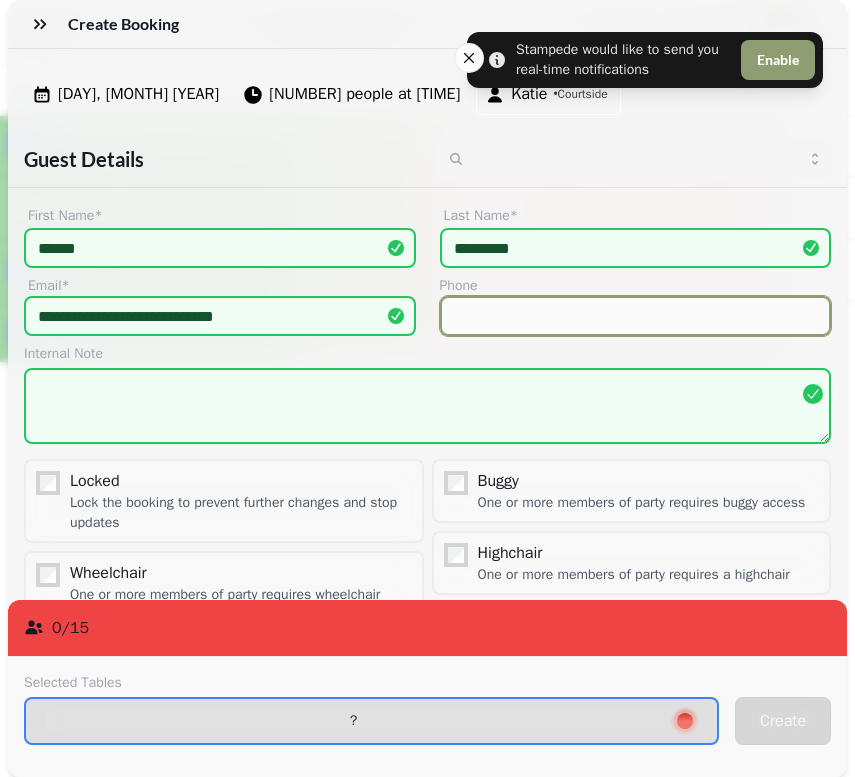 paste on "**********" 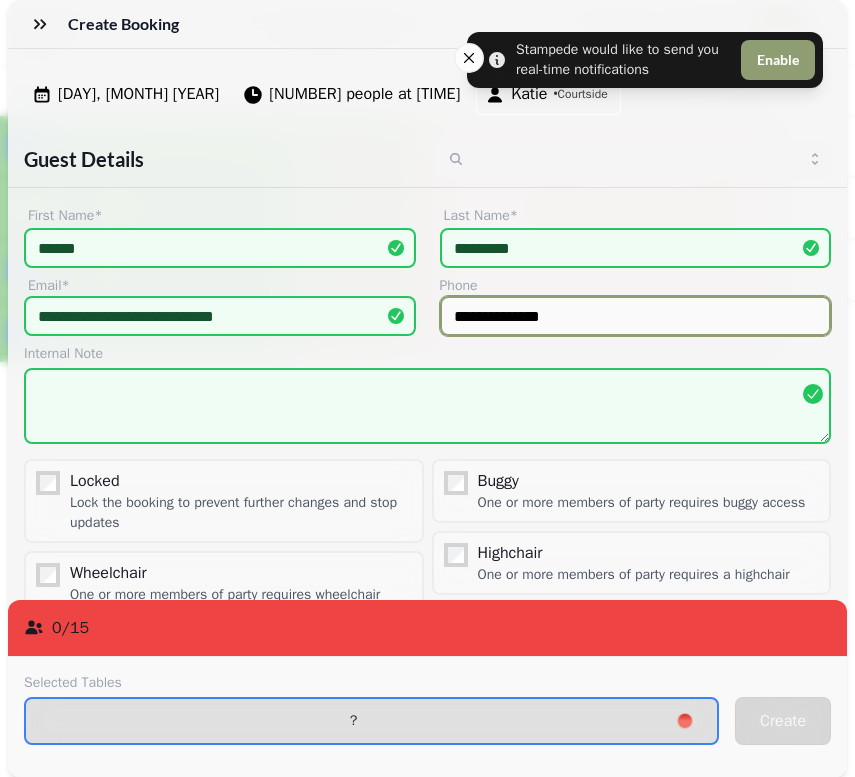 type on "**********" 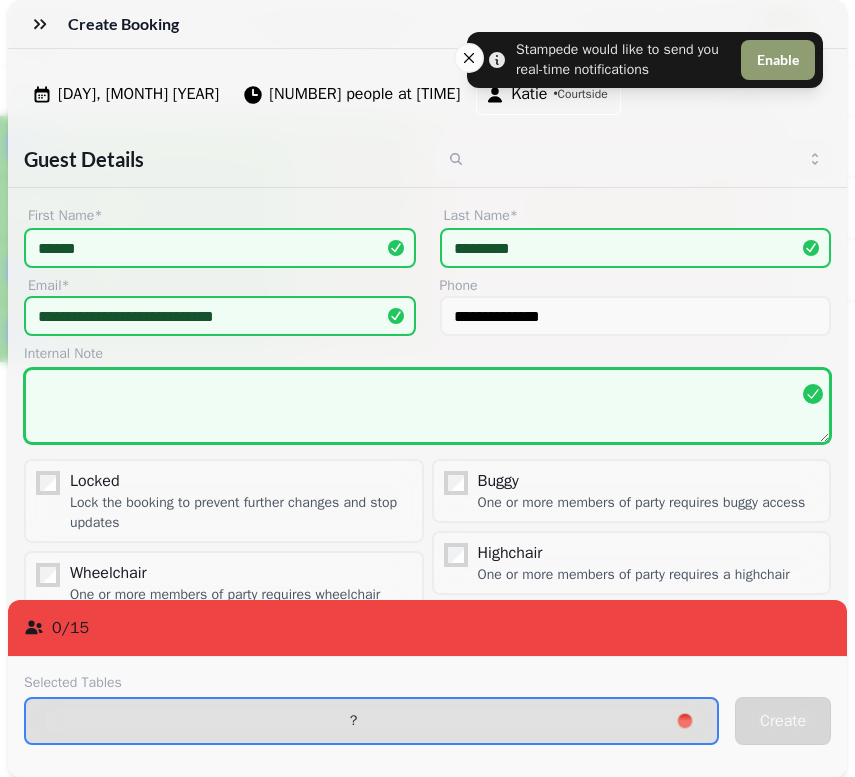 click at bounding box center (427, 406) 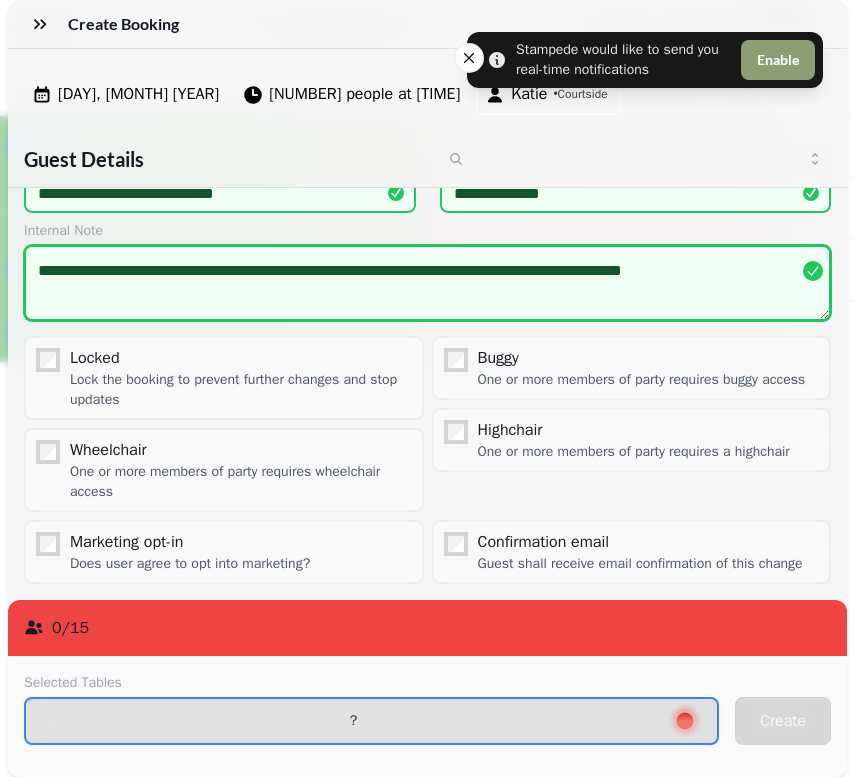 scroll, scrollTop: 122, scrollLeft: 0, axis: vertical 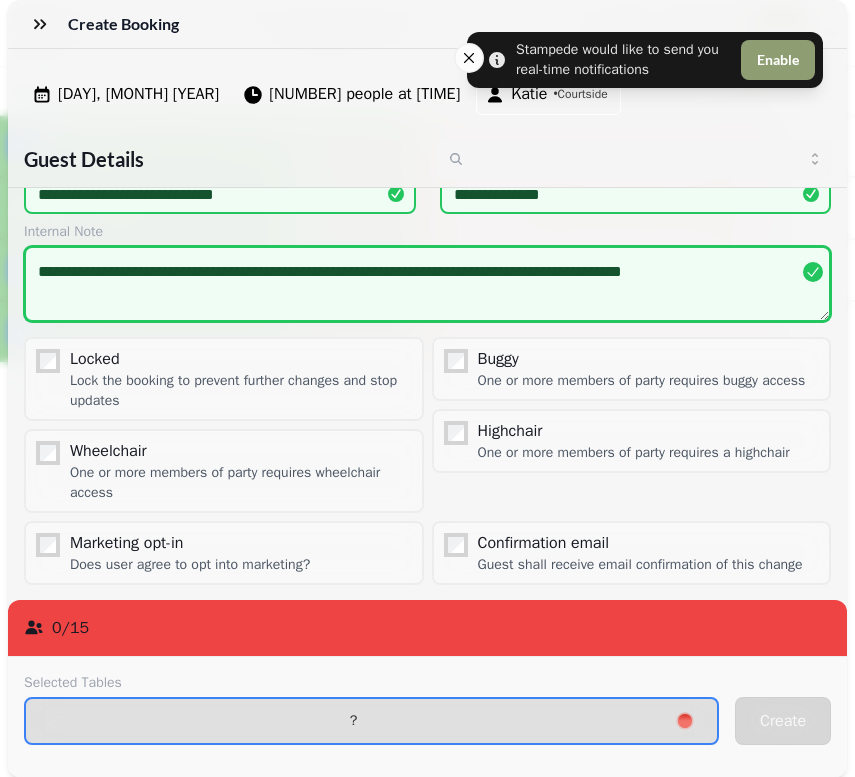 type on "**********" 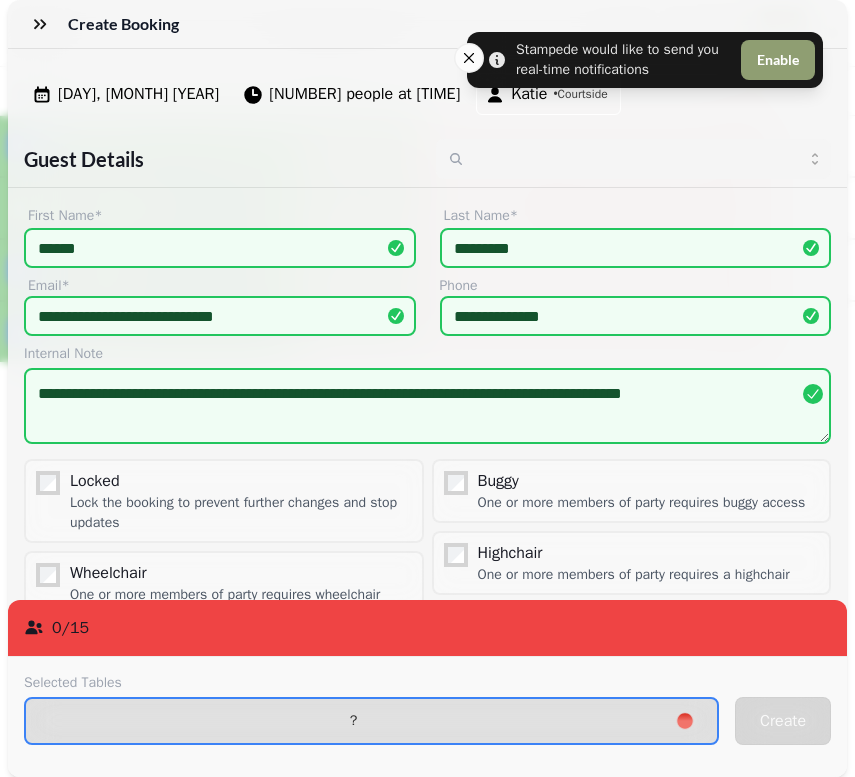scroll, scrollTop: 0, scrollLeft: 0, axis: both 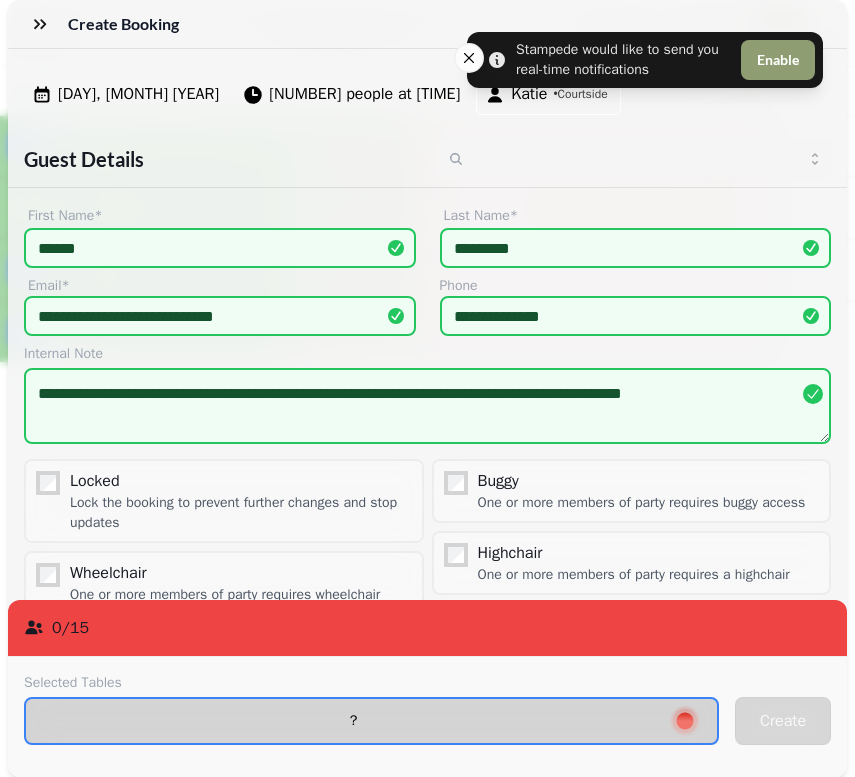 click on "?" at bounding box center (353, 721) 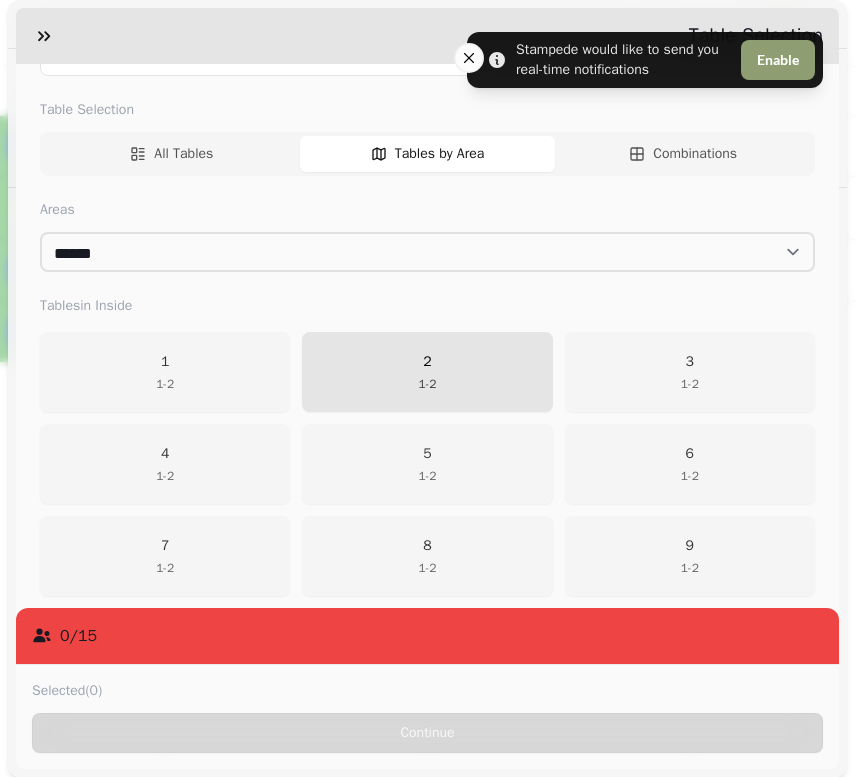 scroll, scrollTop: 227, scrollLeft: 0, axis: vertical 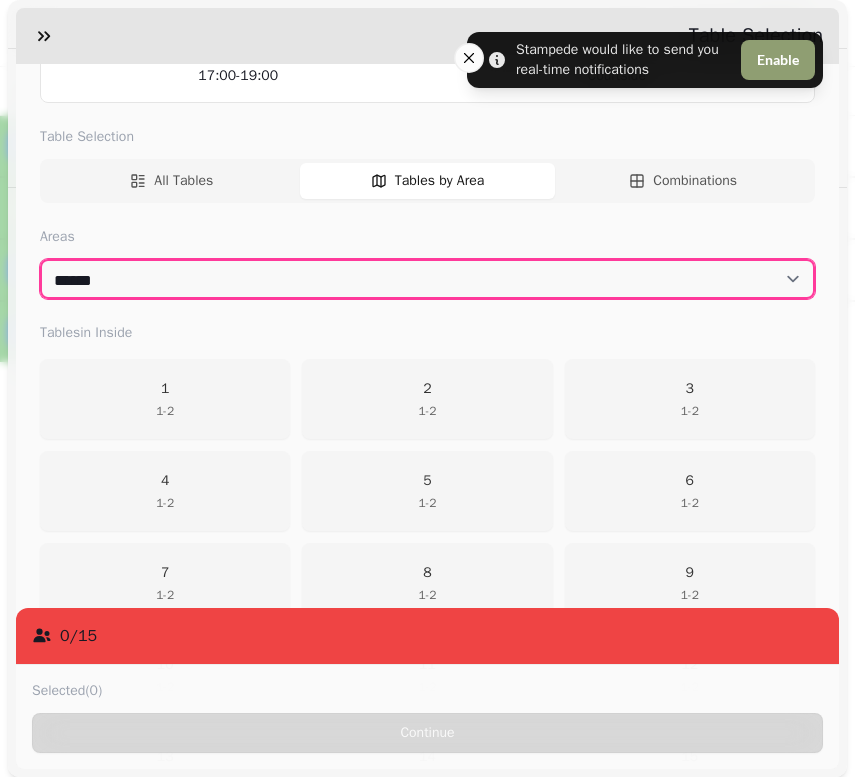 select on "**********" 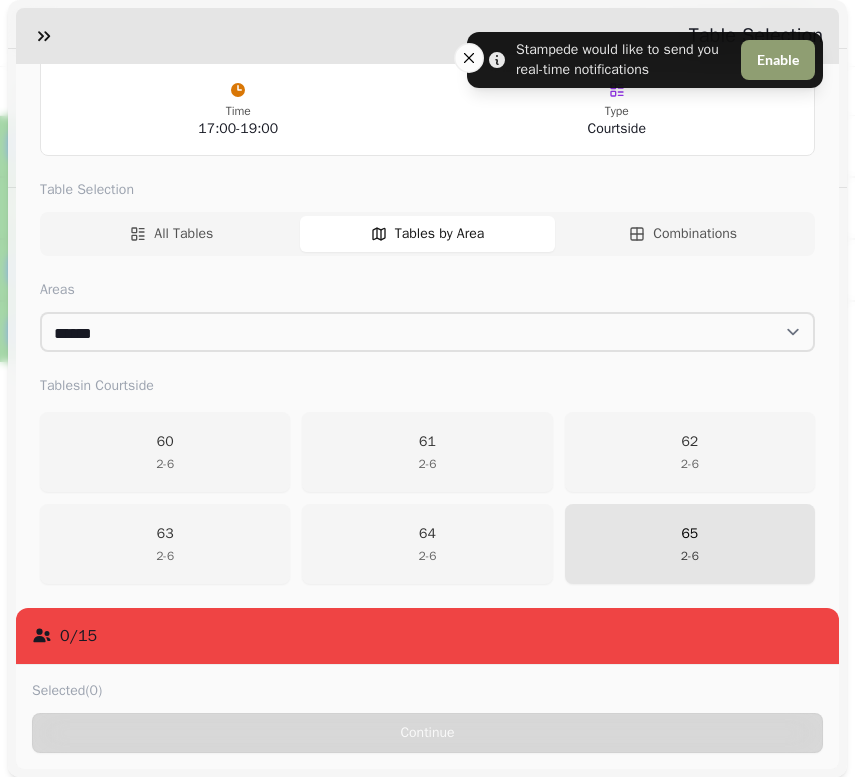 click on "65 2  -  6" at bounding box center [690, 544] 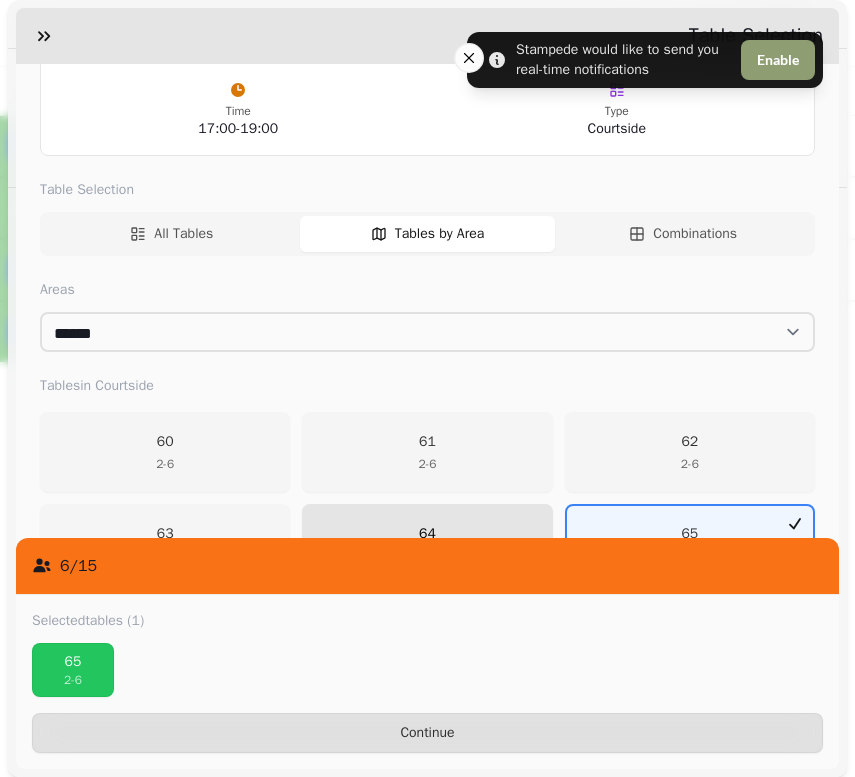 click on "64 2  -  6" at bounding box center (427, 544) 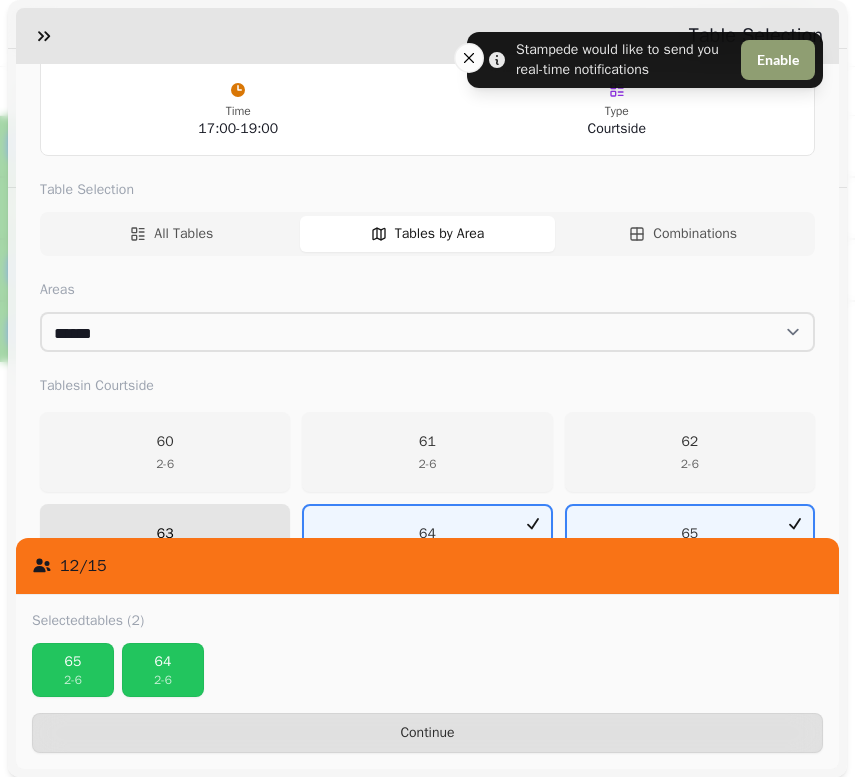 click on "63 2  -  6" at bounding box center (165, 544) 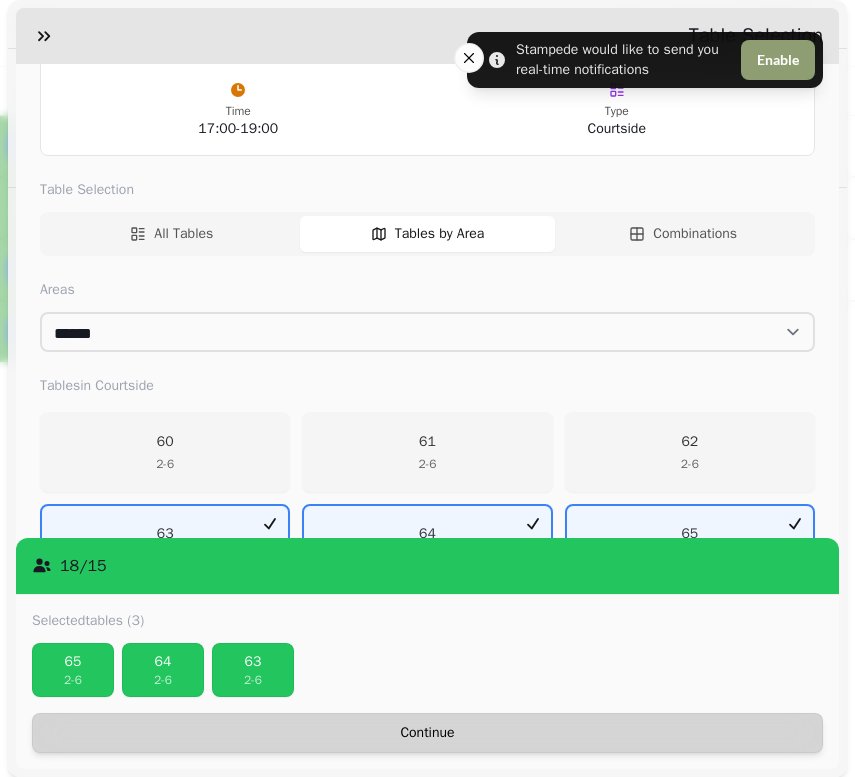 click on "Continue" at bounding box center (427, 733) 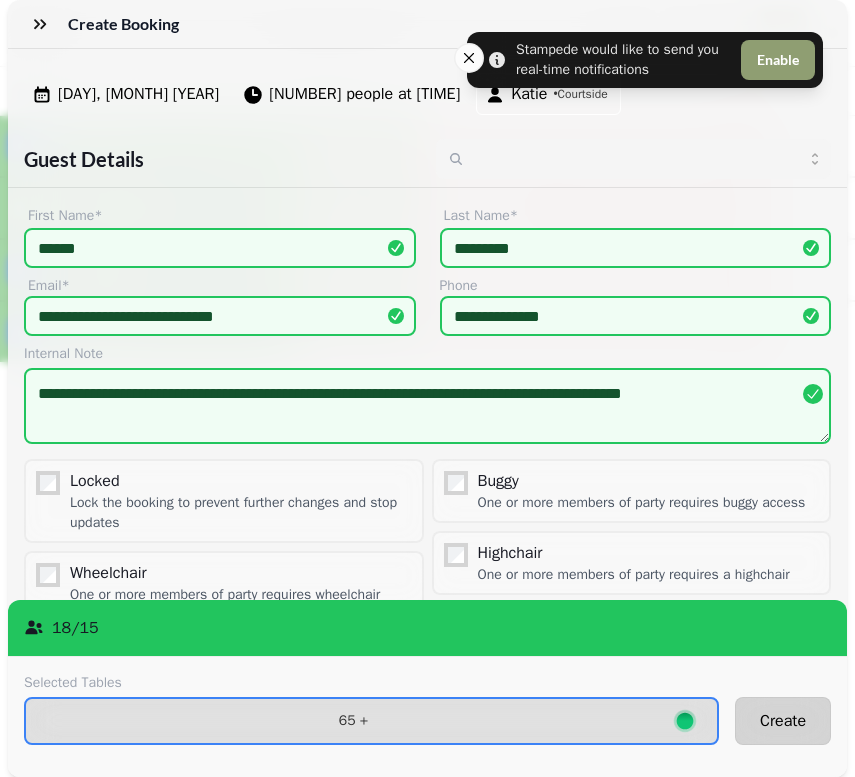 click on "Create" at bounding box center (783, 721) 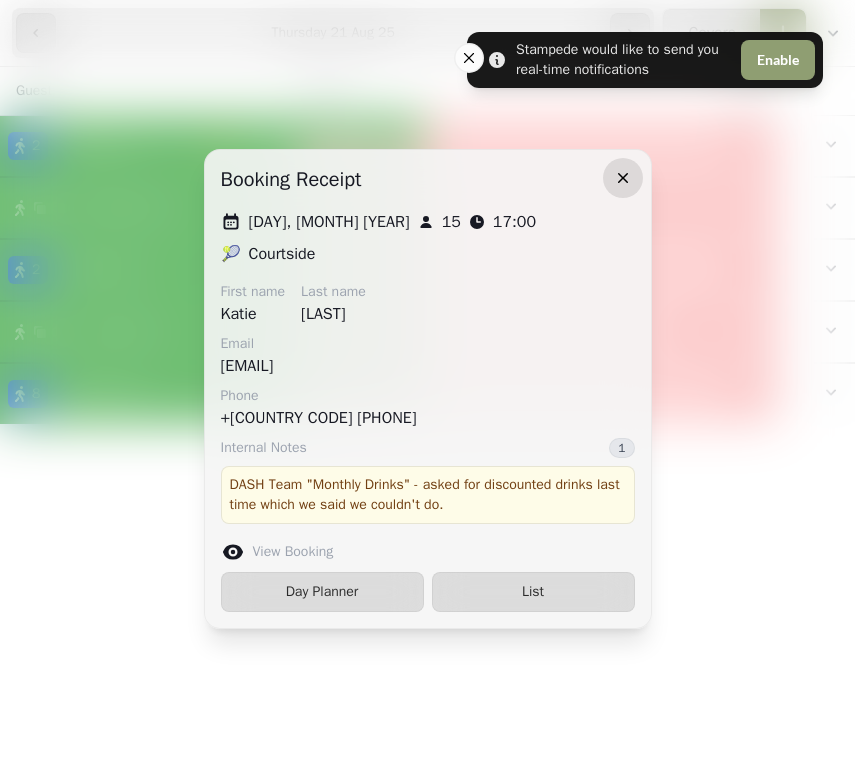 click 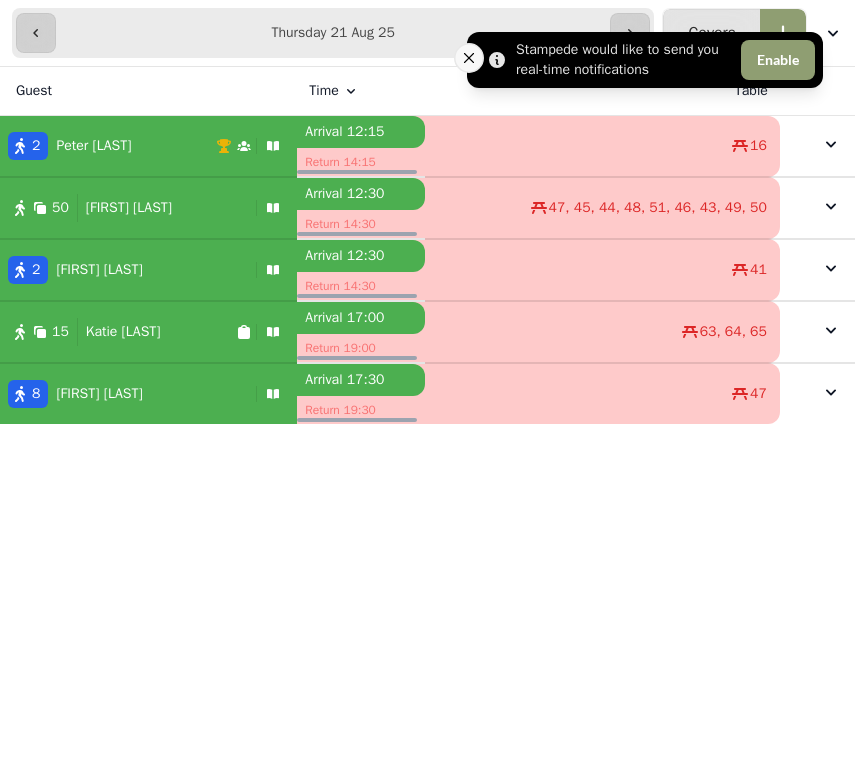 click 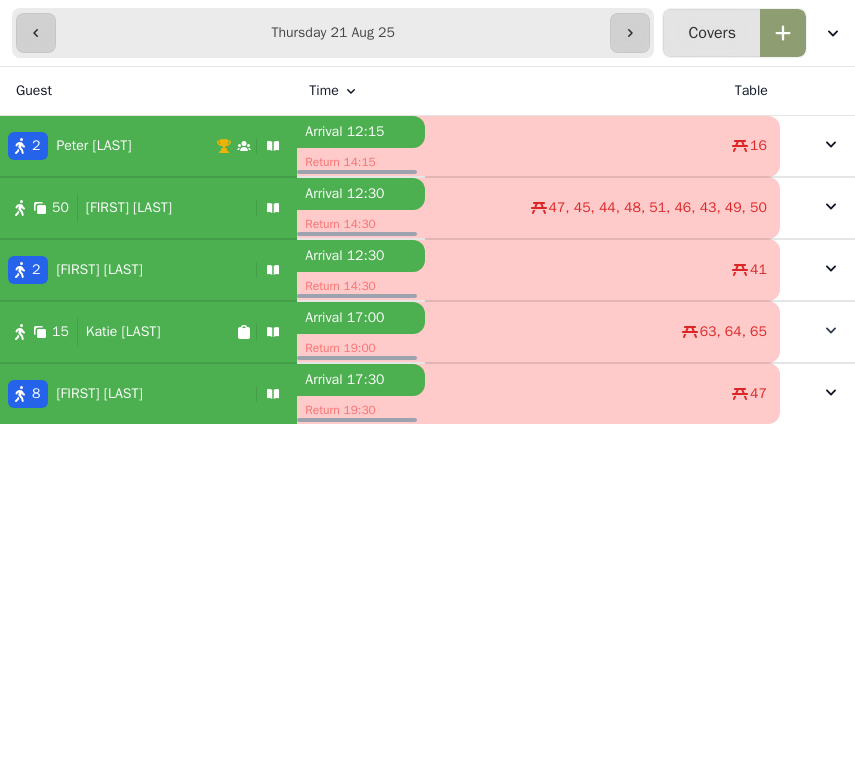 click on "Options" at bounding box center (827, 330) 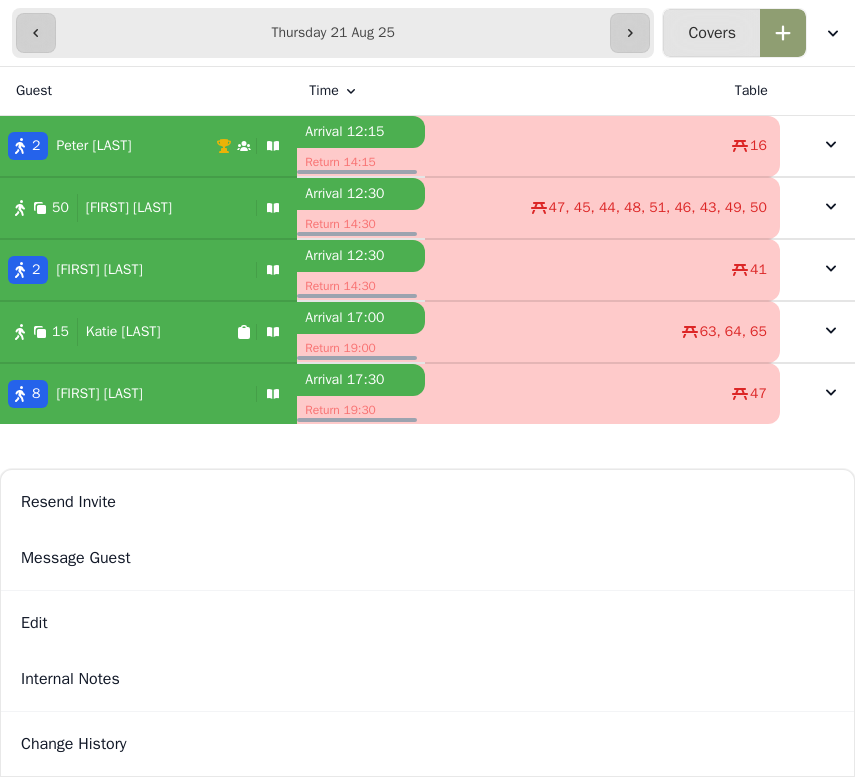 click on "Guest Time Table 2 [FIRST]   [LAST] Arrival   [TIME] Return   [TIME] [NUMBER] Edit Options 50 [FIRST]   [LAST] Arrival   [TIME] Return   [TIME] [NUMBERS] Edit Options 2 [FIRST]   [LAST] Arrival   [TIME] Return   [TIME] [NUMBER] Edit Options 15 [FIRST]    [LAST] Arrival   [TIME] Return   [TIME] [NUMBERS] Edit Options Resend Invite Message Guest Edit Internal Notes Change History 8 [FIRST]   [LAST] Arrival   [TIME] Return   [TIME] [NUMBER] Edit Options" at bounding box center [427, 245] 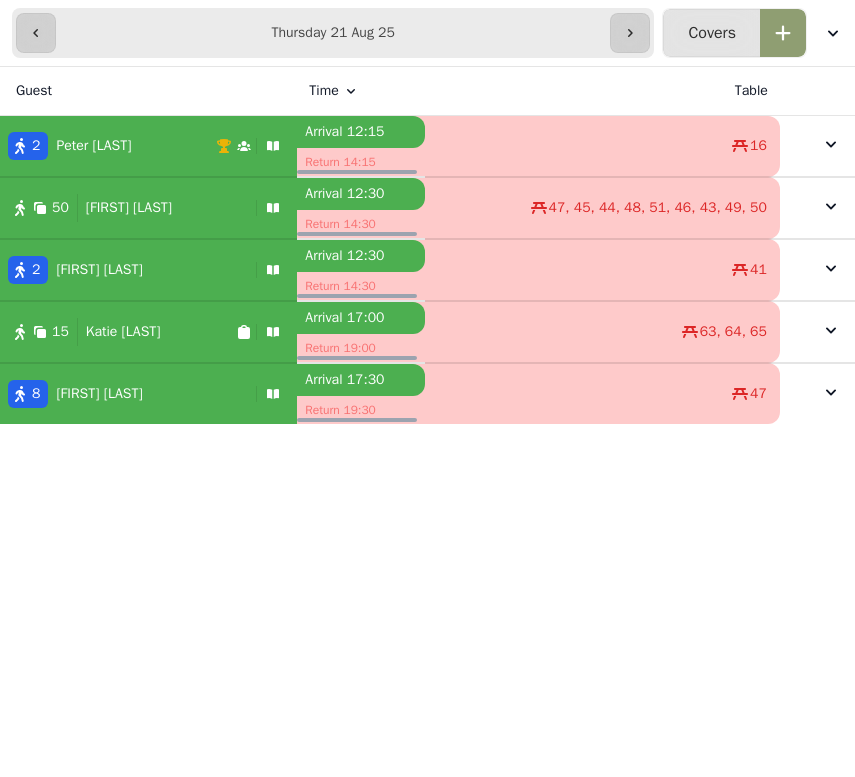 click on "[FIRST]    [LAST]" at bounding box center [123, 332] 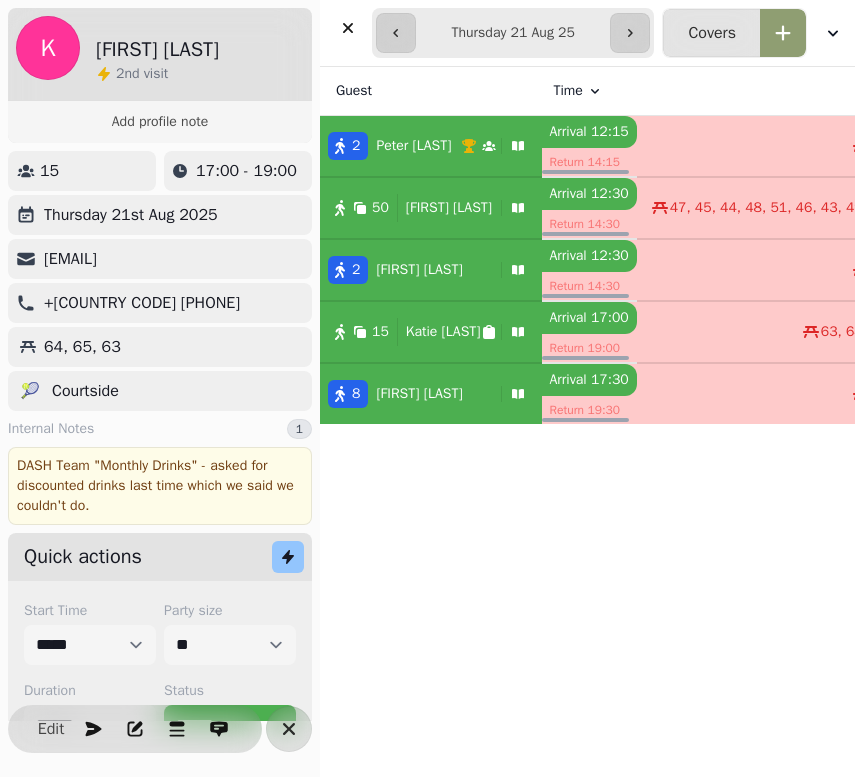 scroll, scrollTop: 0, scrollLeft: 0, axis: both 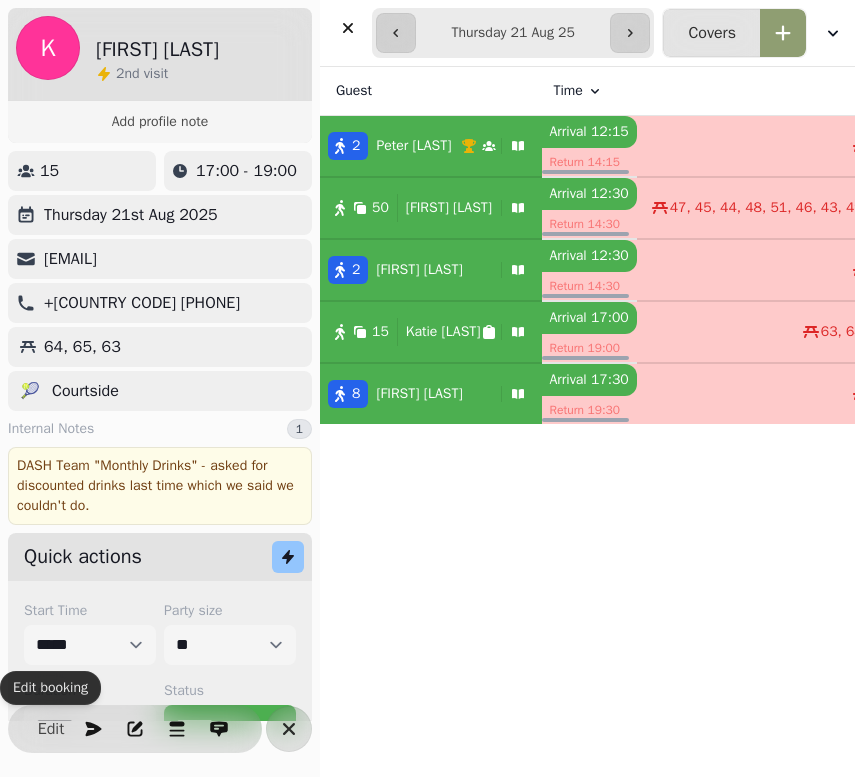 click on "Edit" at bounding box center (135, 729) 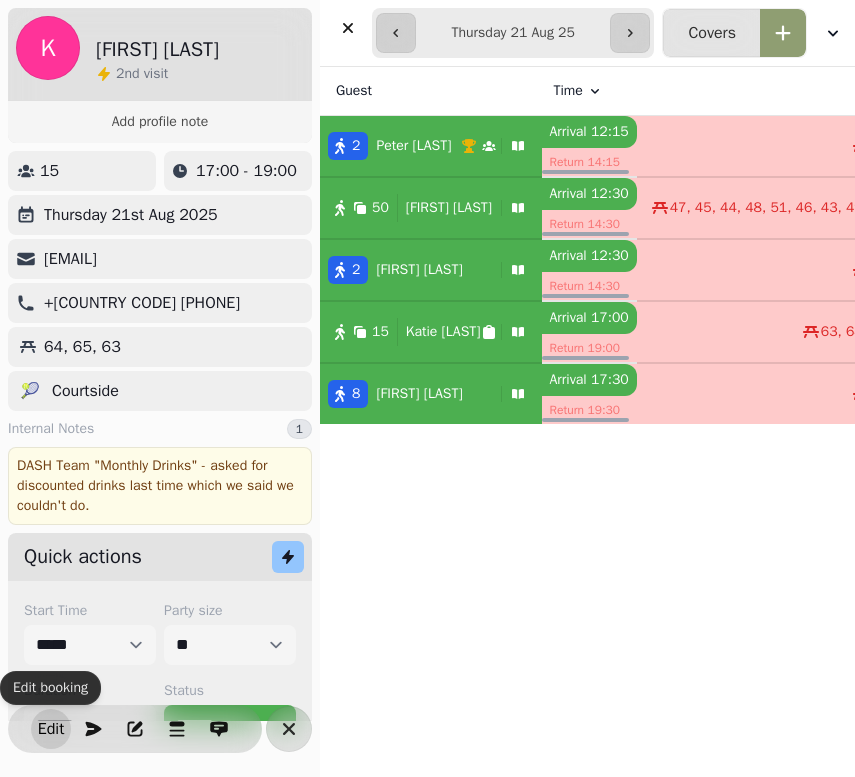 click on "Edit" at bounding box center (51, 729) 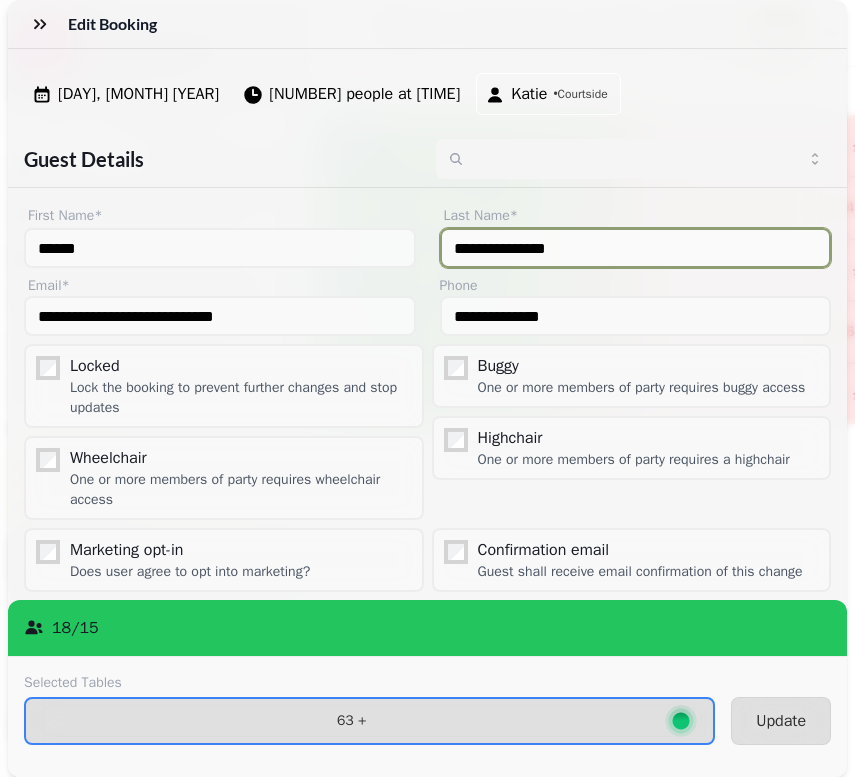 type on "**********" 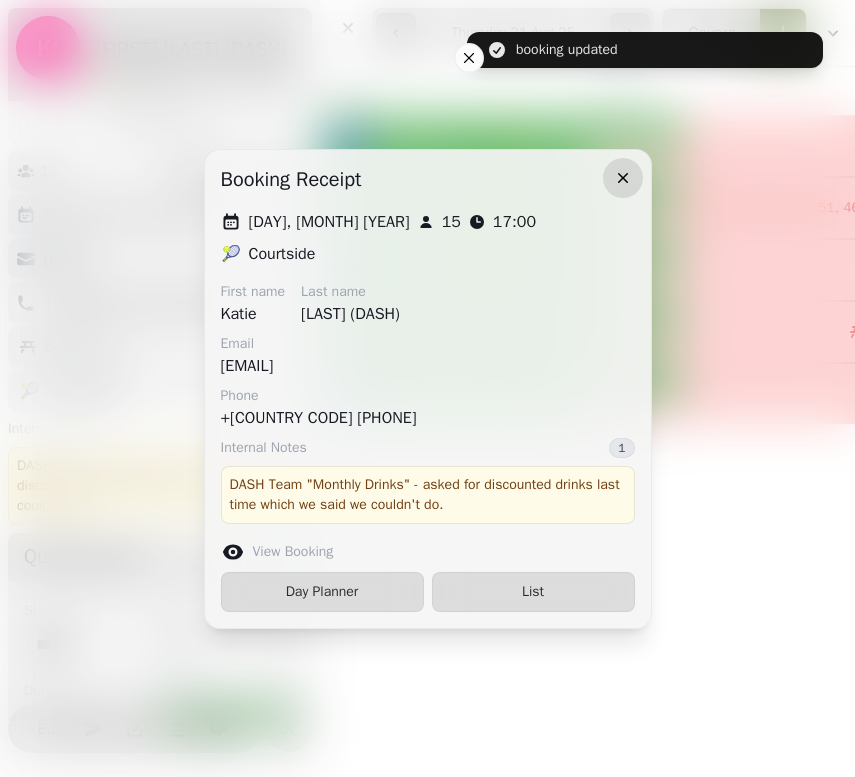 click 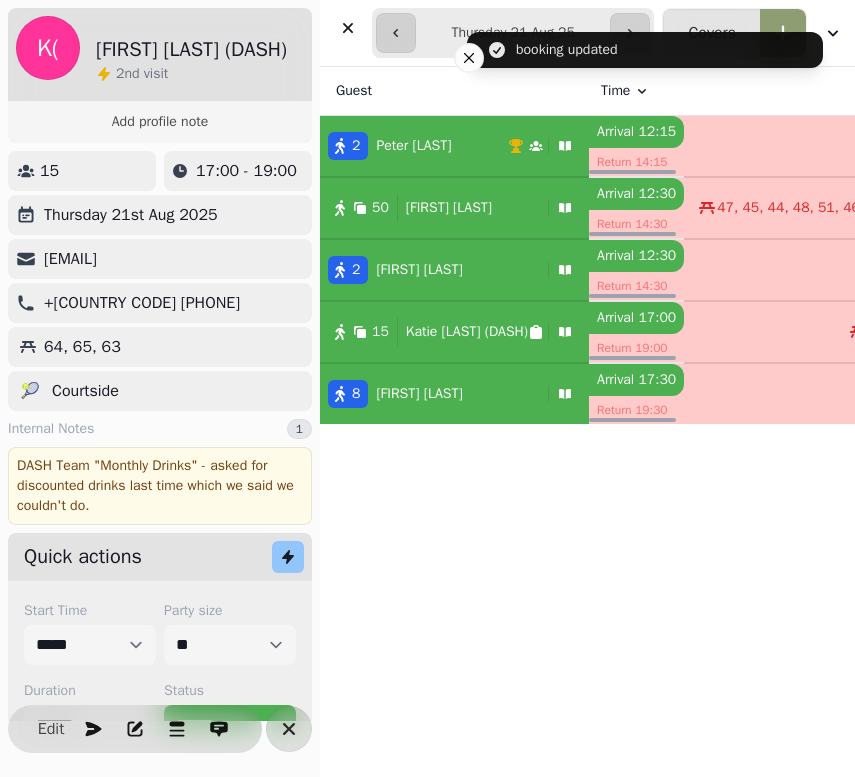 click on "Guest Time Table 2 [FIRST]   [LAST] Arrival   [TIME] Return   [TIME] [NUMBER] Edit Options 50 [FIRST]   [LAST] Arrival   [TIME] Return   [TIME] [NUMBERS] Edit Options 2 [FIRST]   [LAST] Arrival   [TIME] Return   [TIME] [NUMBER] Edit Options 15 [FIRST]    [LAST] Arrival   [TIME] Return   [TIME] [NUMBERS] Edit Options 8 [FIRST]   [LAST] Arrival   [TIME] Return   [TIME] [NUMBER] Edit Options" at bounding box center [587, 422] 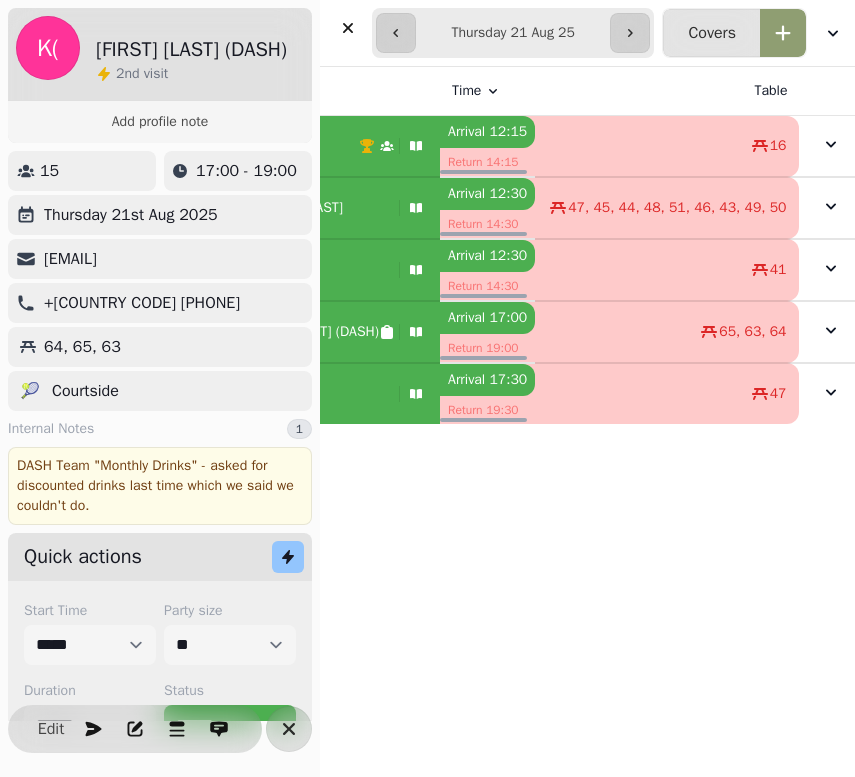 scroll, scrollTop: 0, scrollLeft: 179, axis: horizontal 